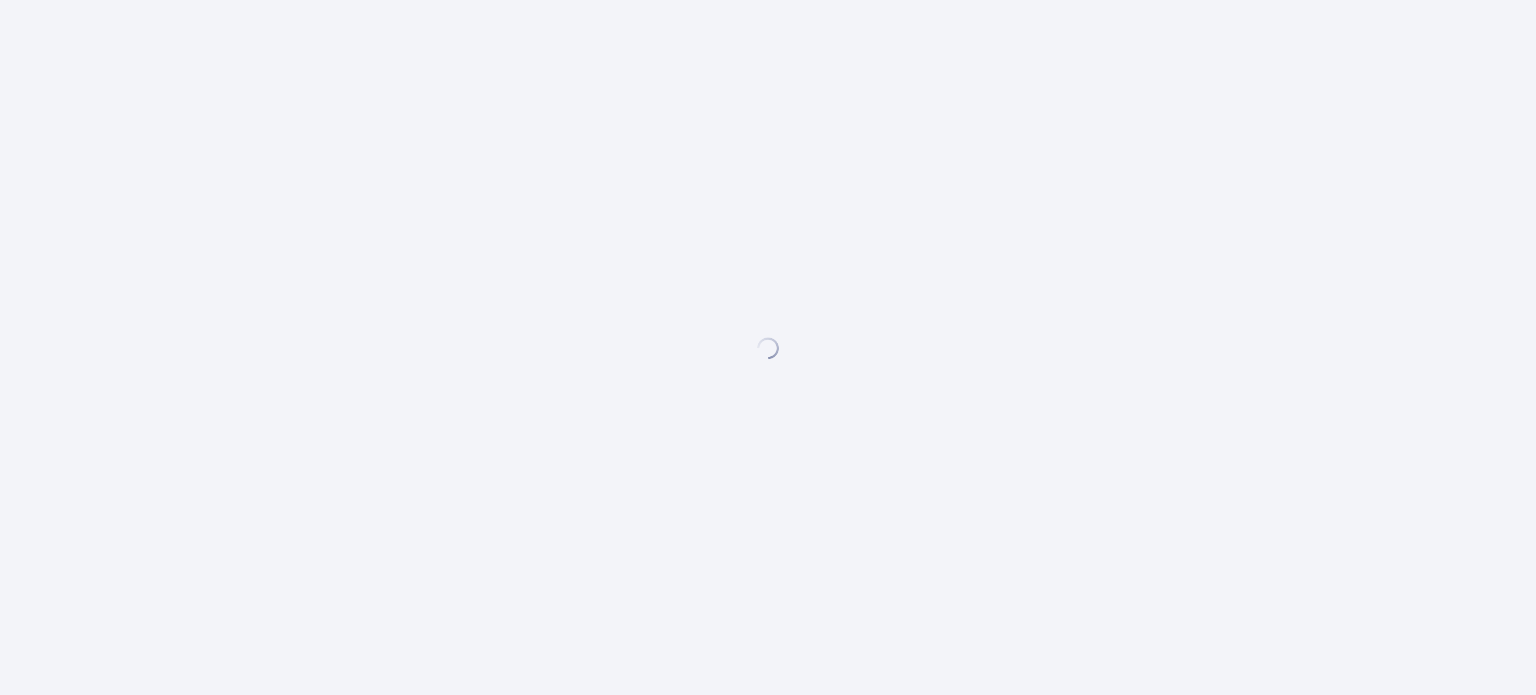 scroll, scrollTop: 0, scrollLeft: 0, axis: both 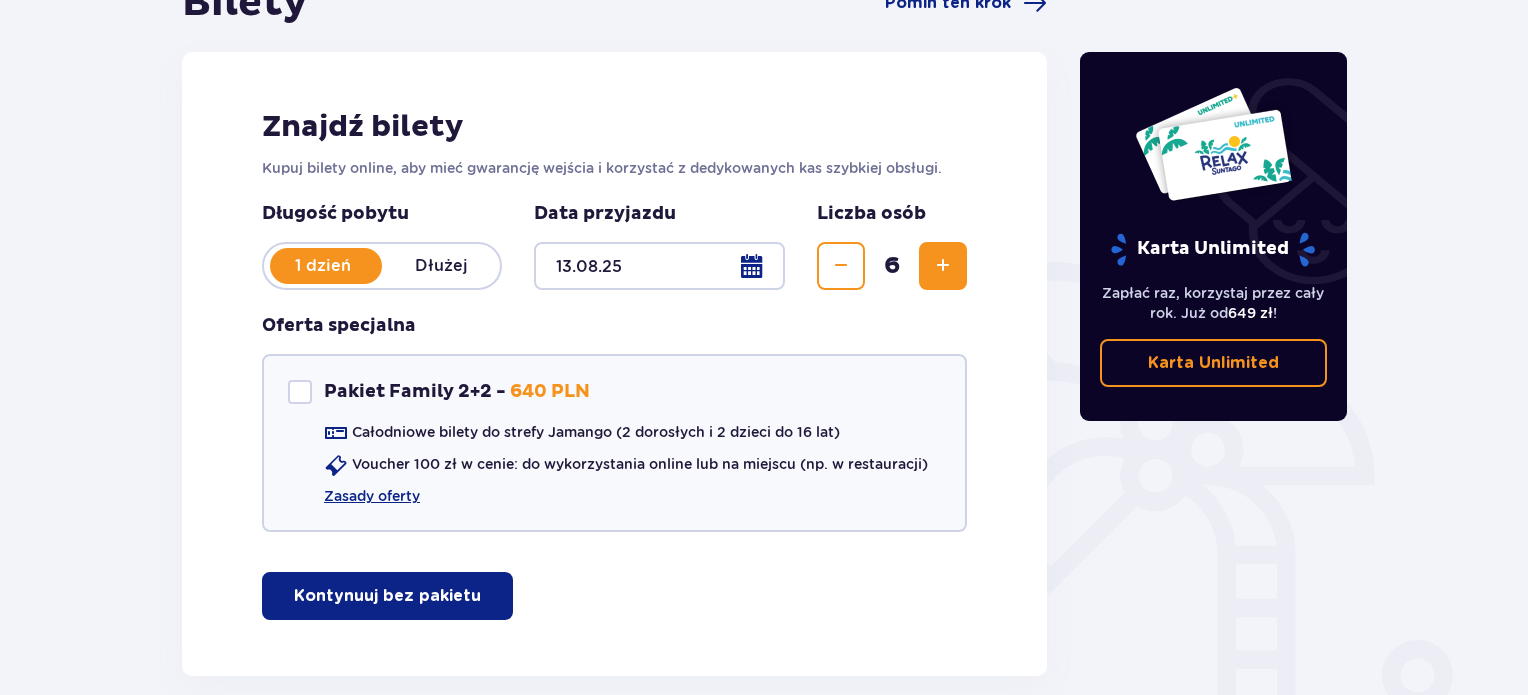 click on "Kontynuuj bez pakietu" at bounding box center (387, 596) 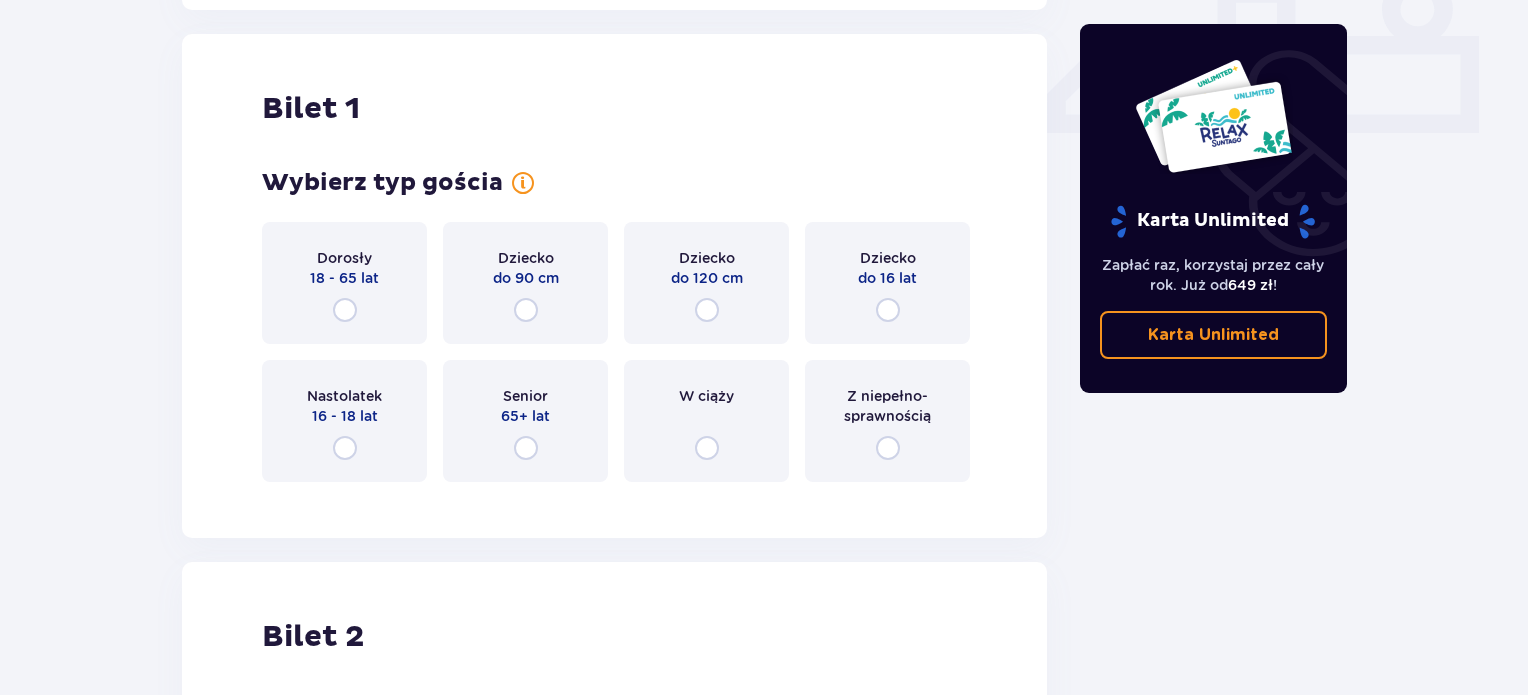 scroll, scrollTop: 909, scrollLeft: 0, axis: vertical 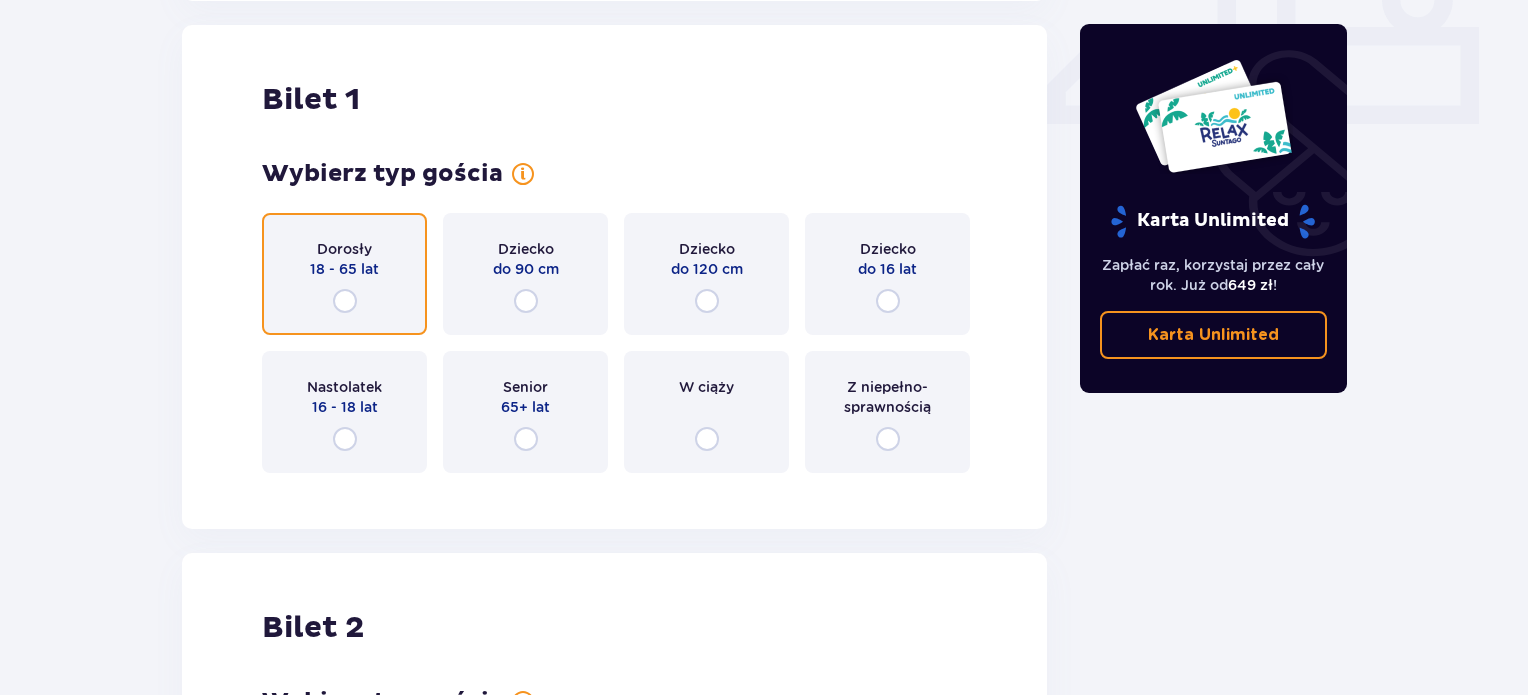 click at bounding box center (345, 301) 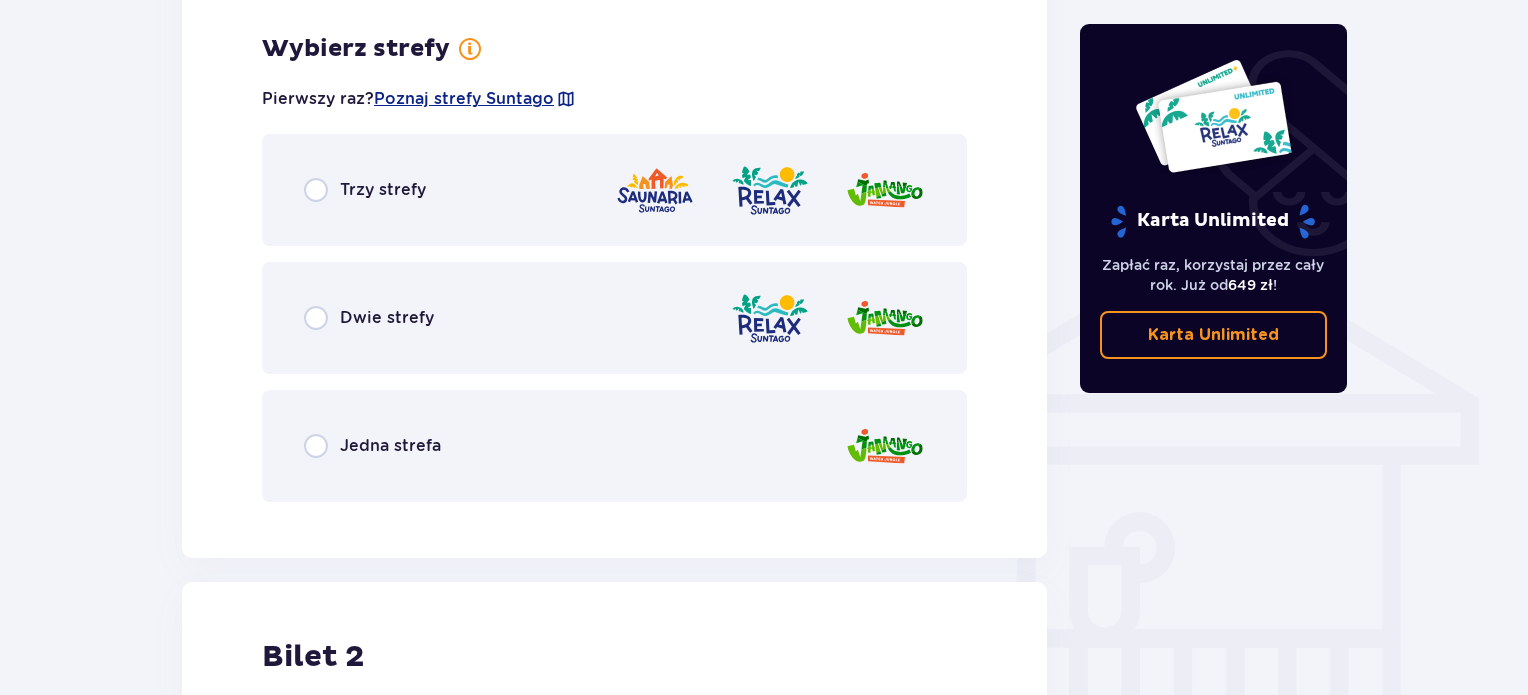 scroll, scrollTop: 1397, scrollLeft: 0, axis: vertical 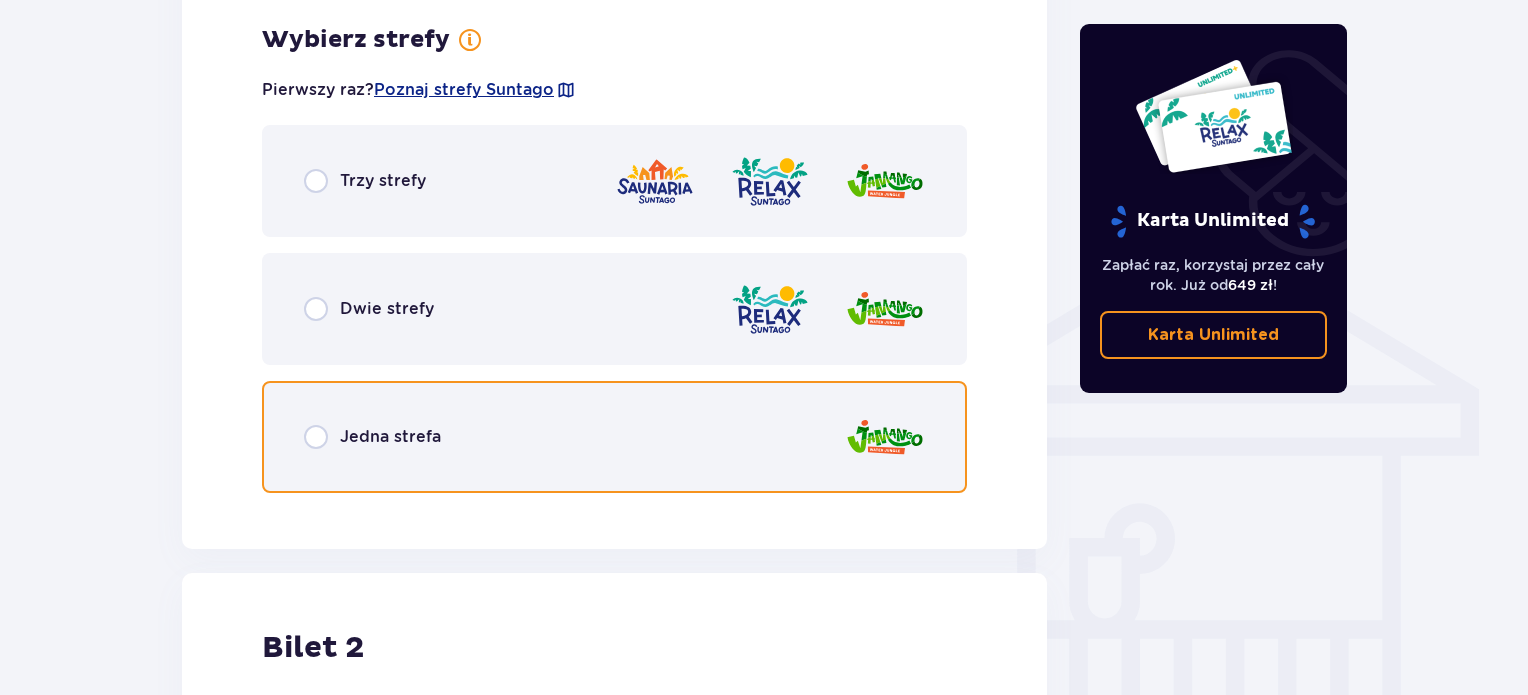 click at bounding box center [316, 437] 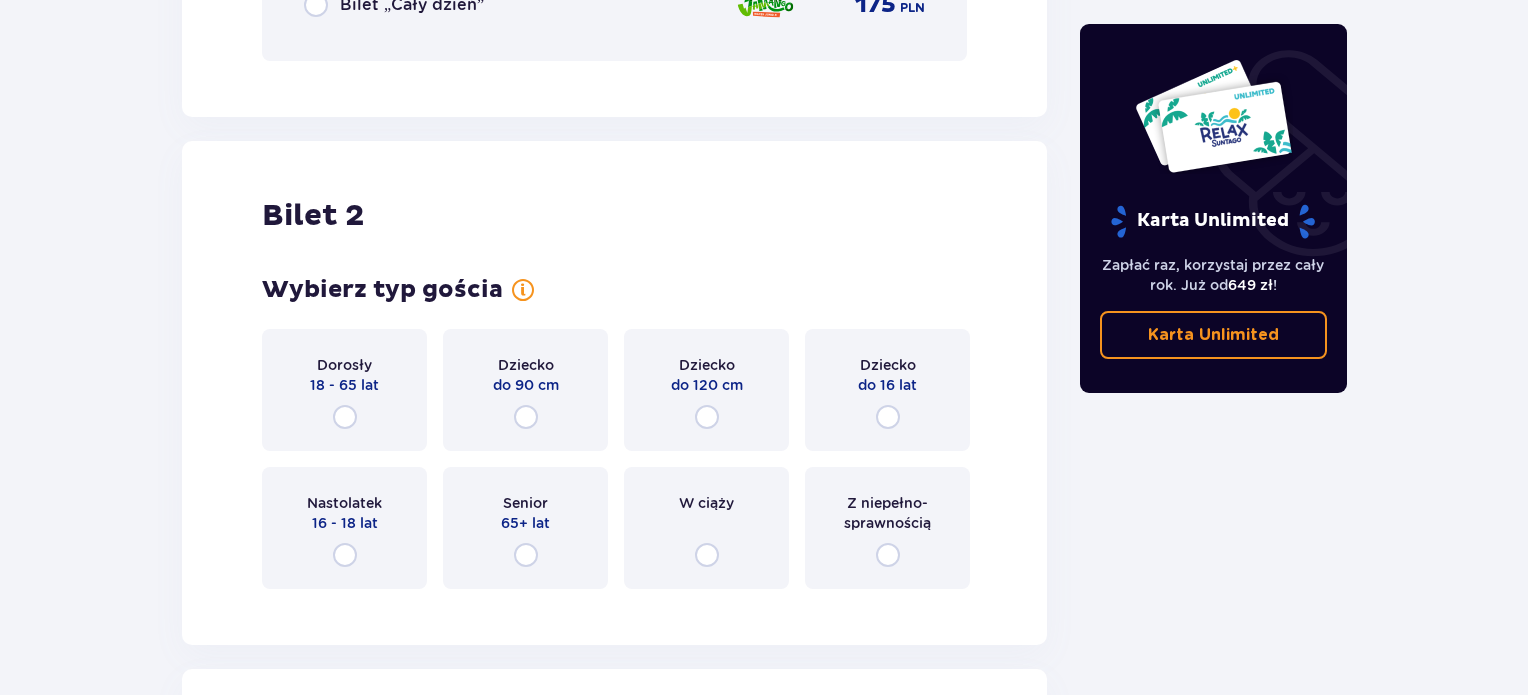 scroll, scrollTop: 2405, scrollLeft: 0, axis: vertical 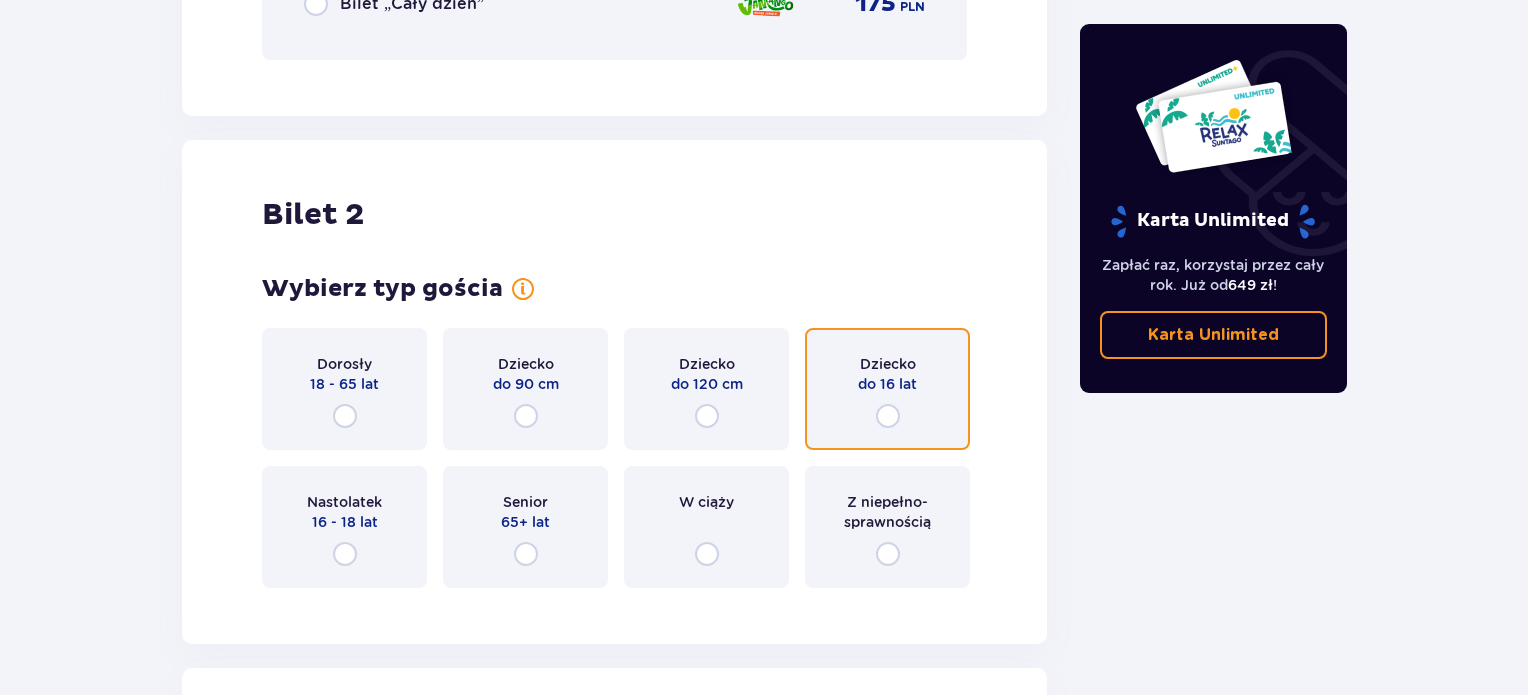click at bounding box center [888, 416] 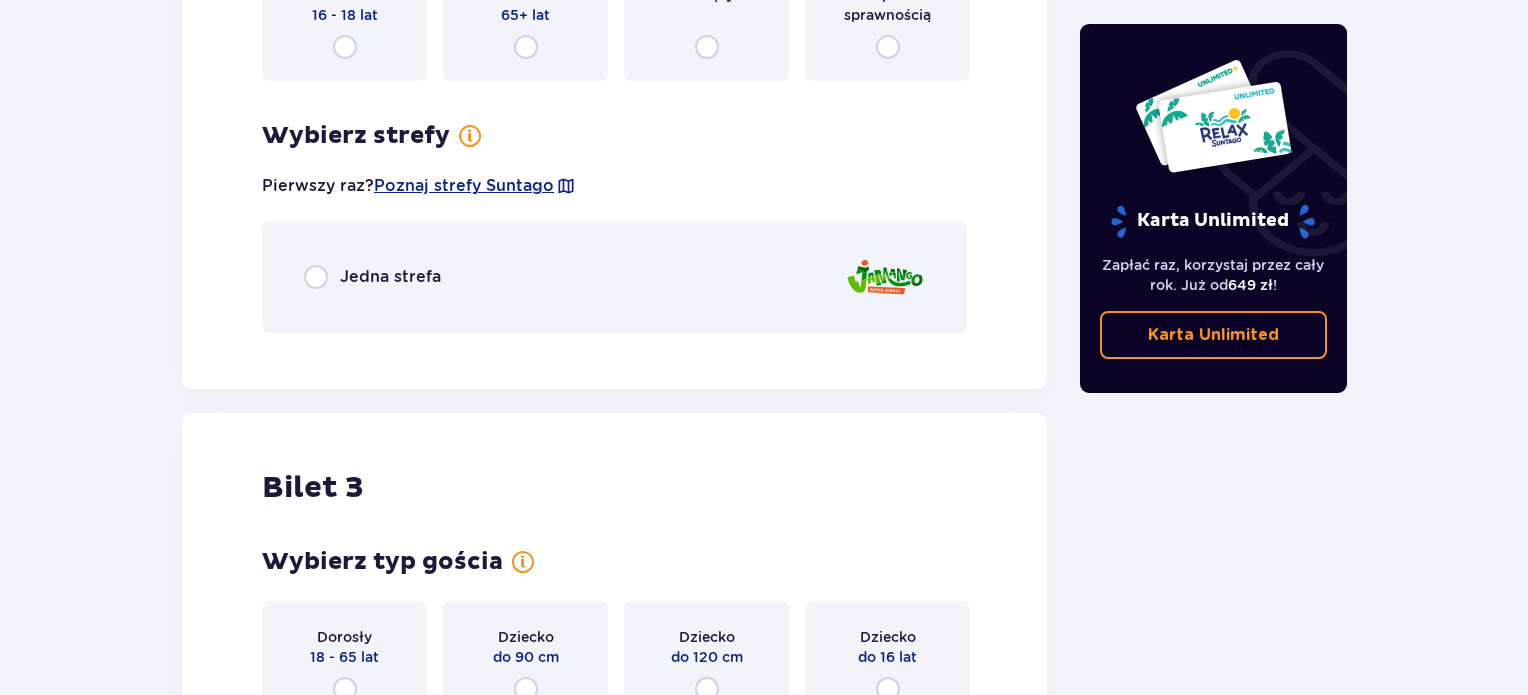 scroll, scrollTop: 2807, scrollLeft: 0, axis: vertical 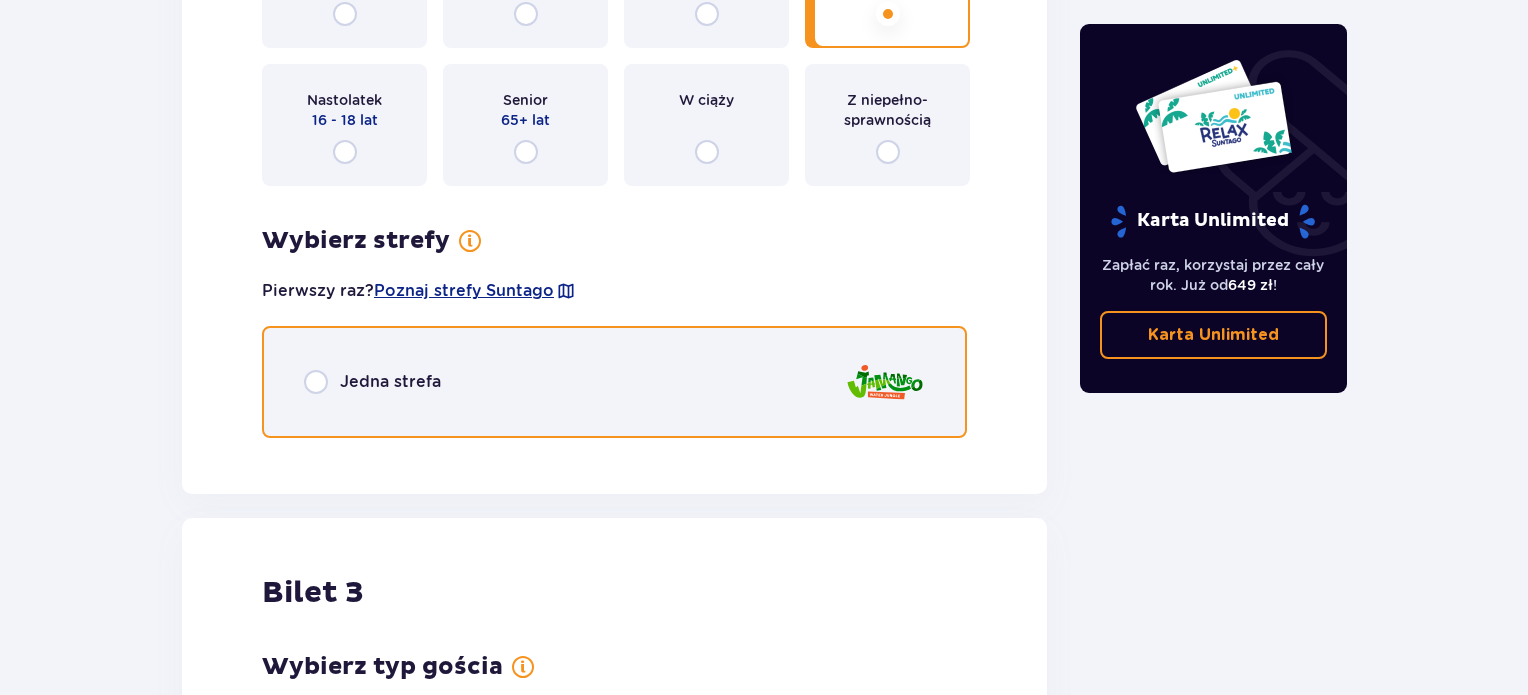 click at bounding box center [316, 382] 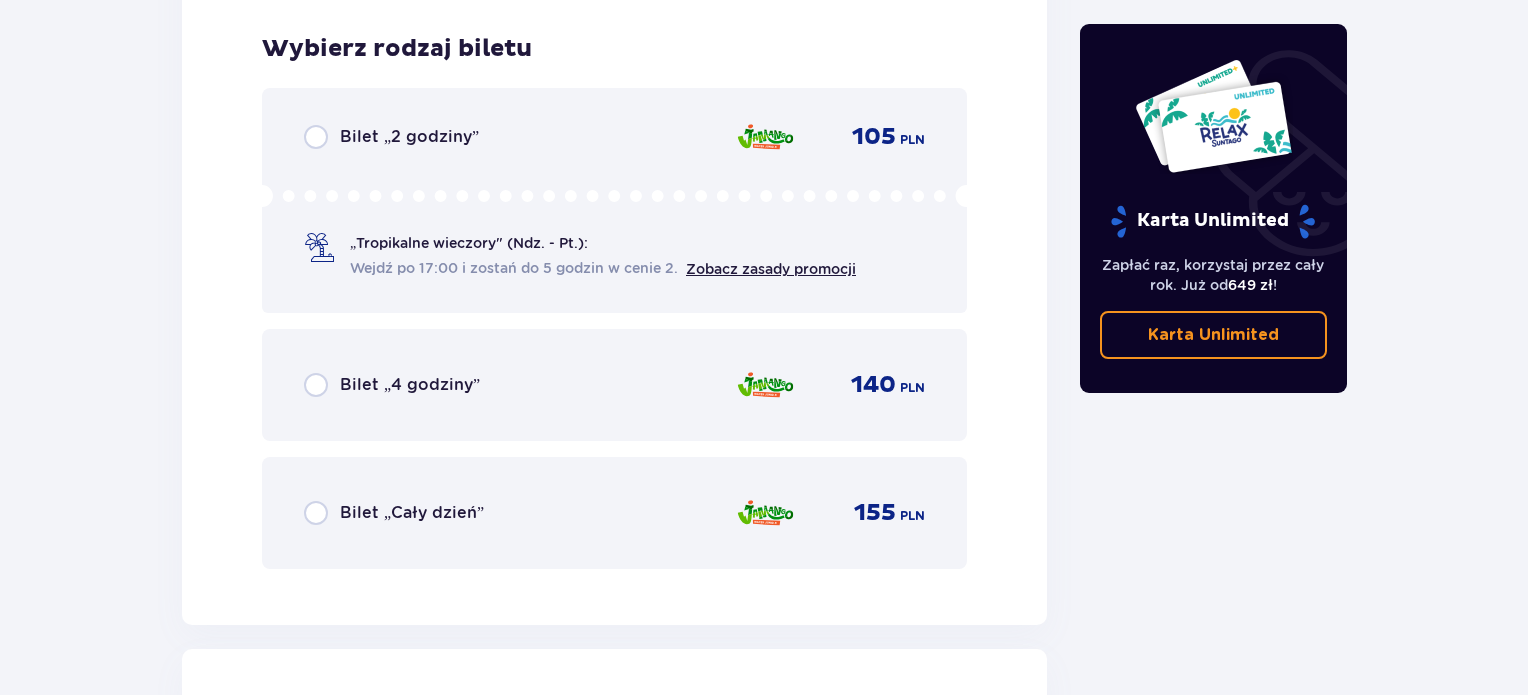 scroll, scrollTop: 3259, scrollLeft: 0, axis: vertical 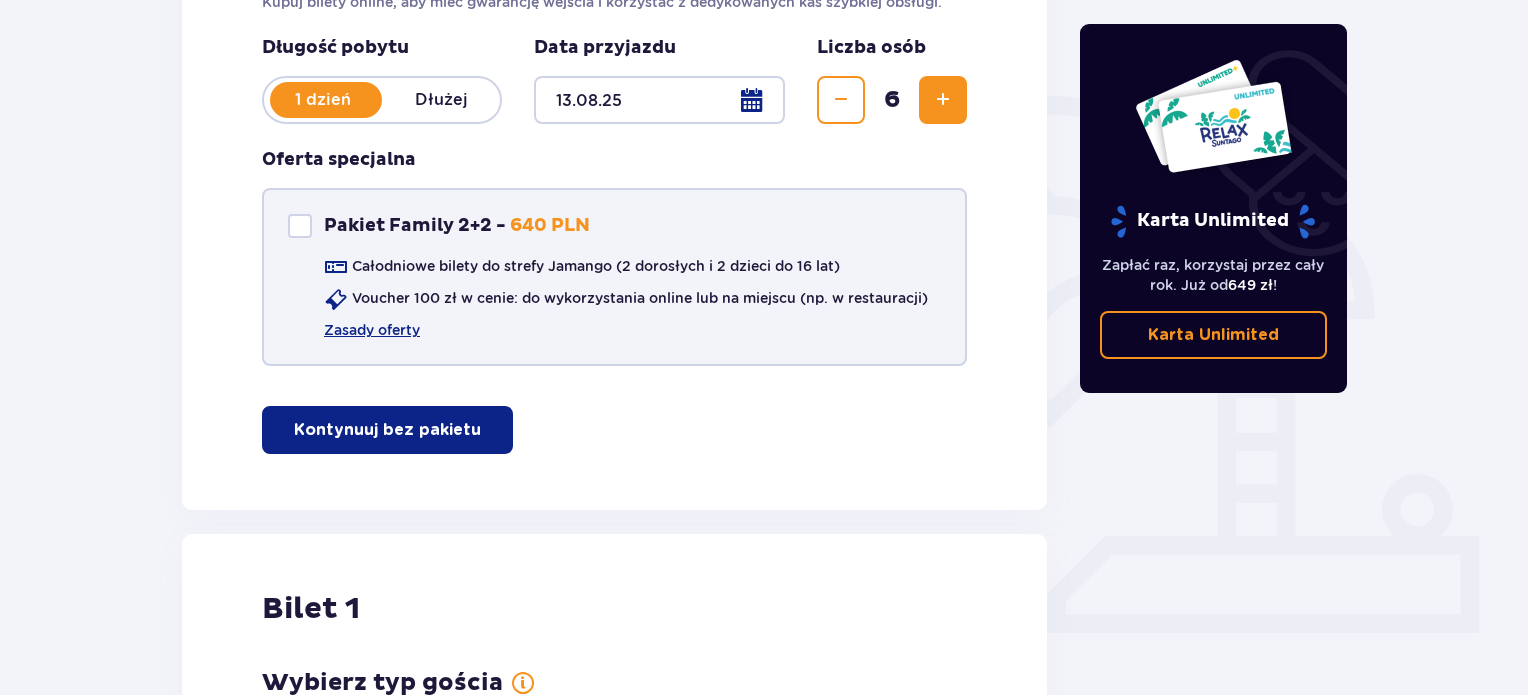 click at bounding box center [300, 226] 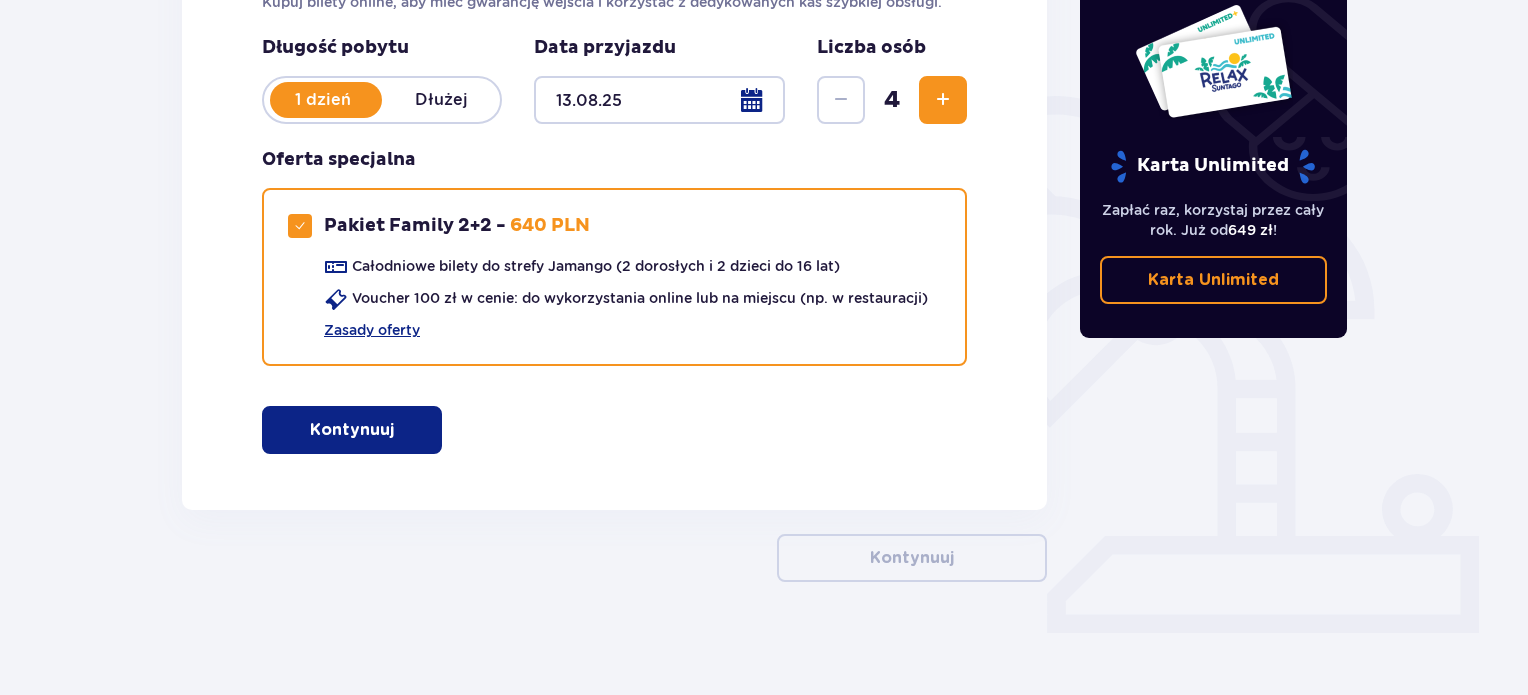 scroll, scrollTop: 300, scrollLeft: 0, axis: vertical 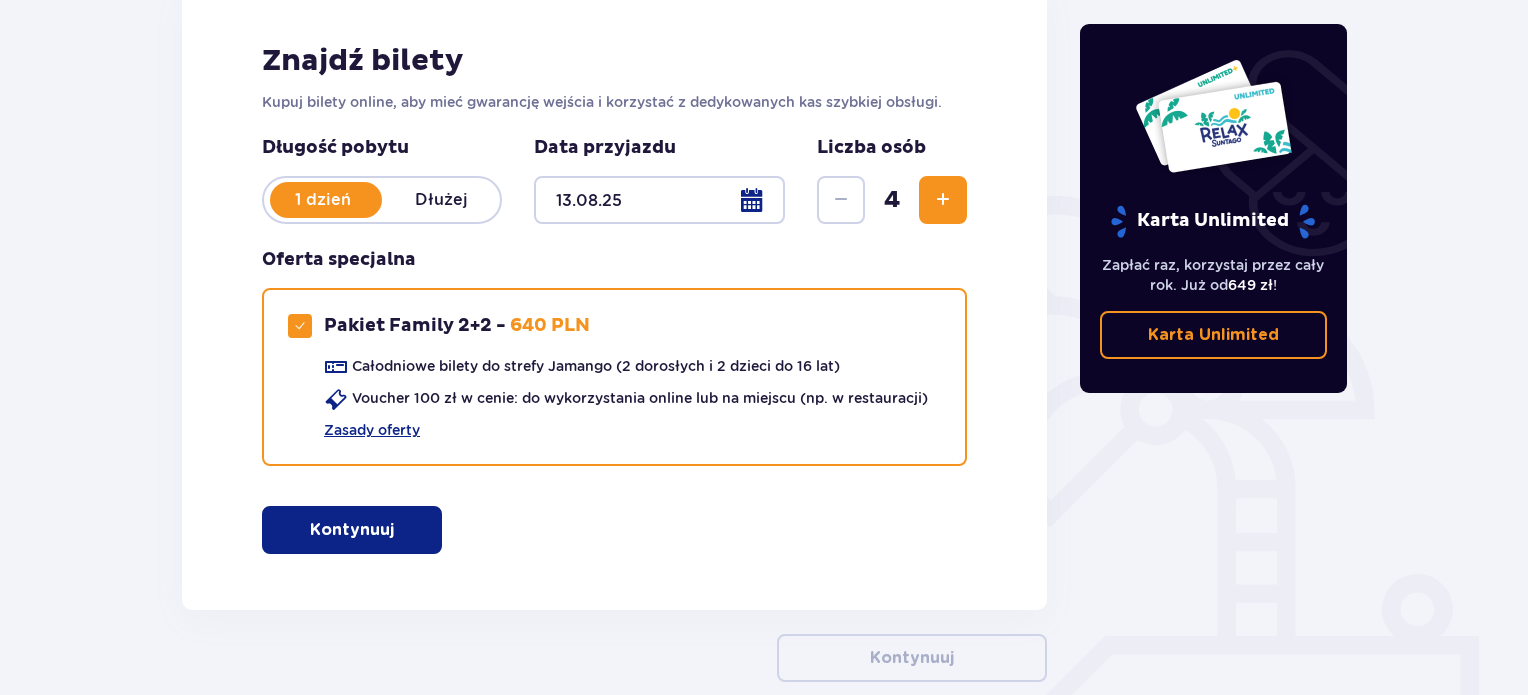 click at bounding box center (943, 200) 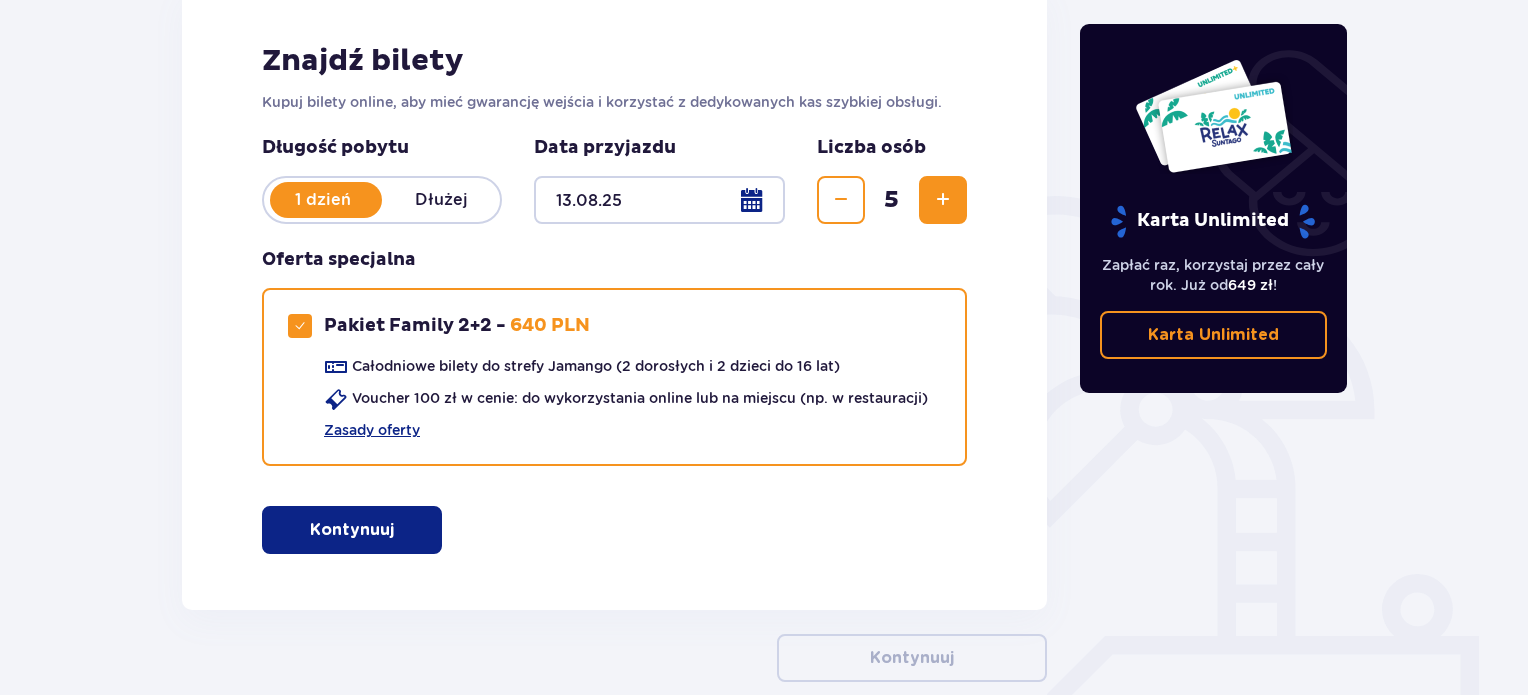 click at bounding box center (943, 200) 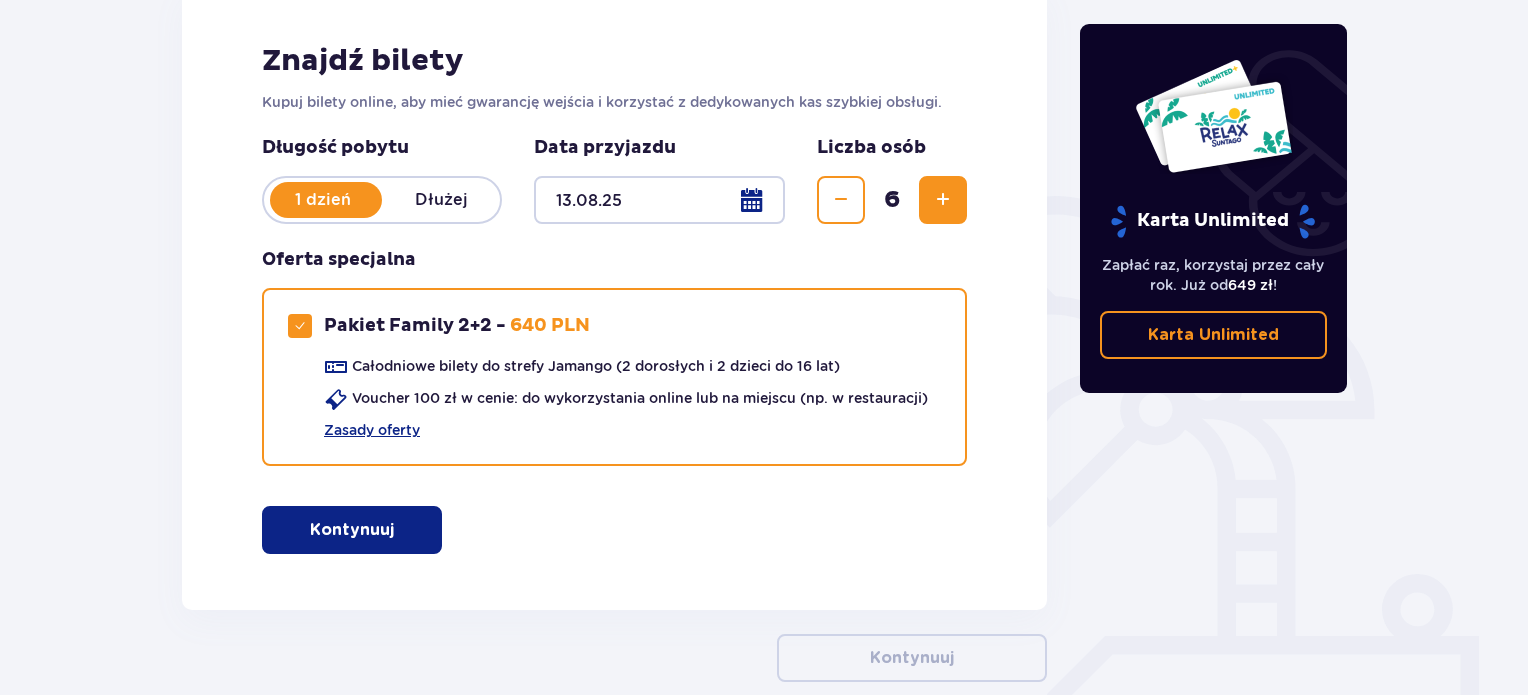 scroll, scrollTop: 400, scrollLeft: 0, axis: vertical 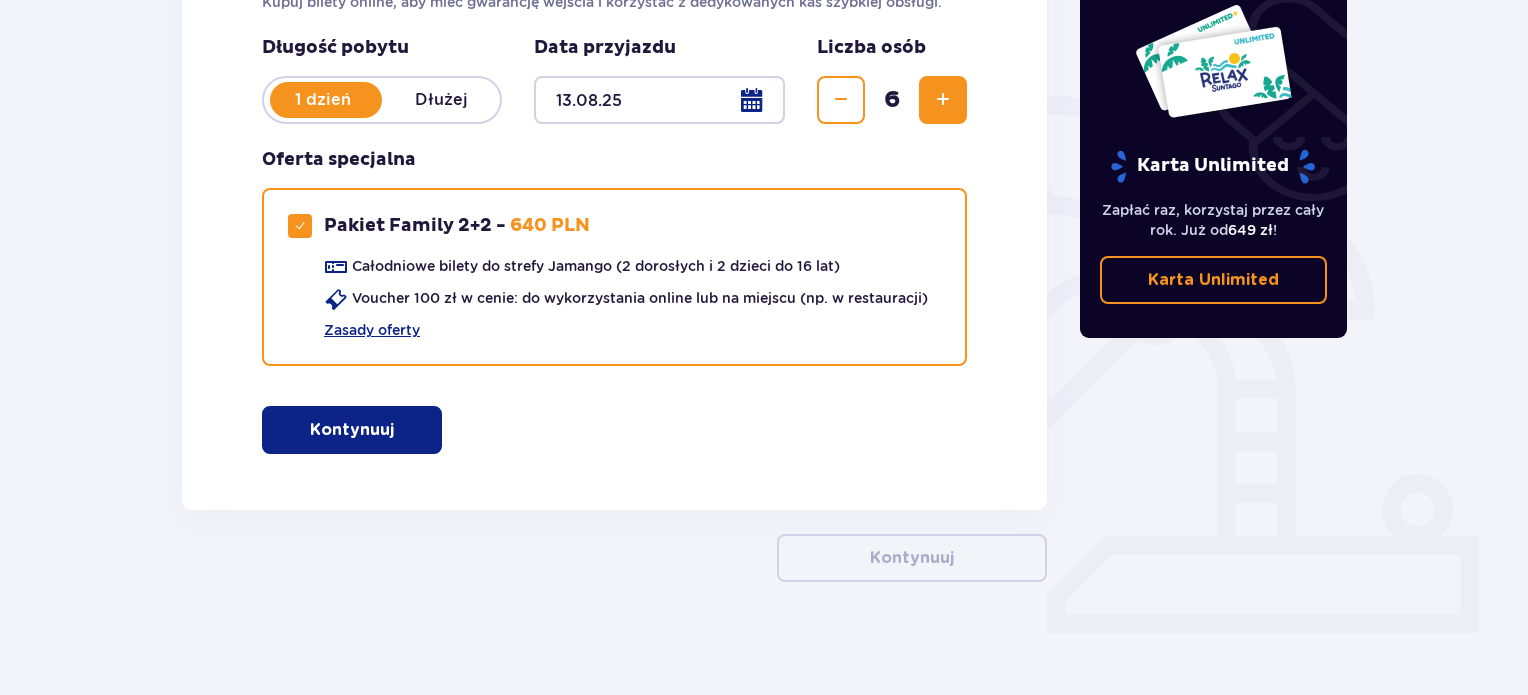 click on "Kontynuuj" at bounding box center (352, 430) 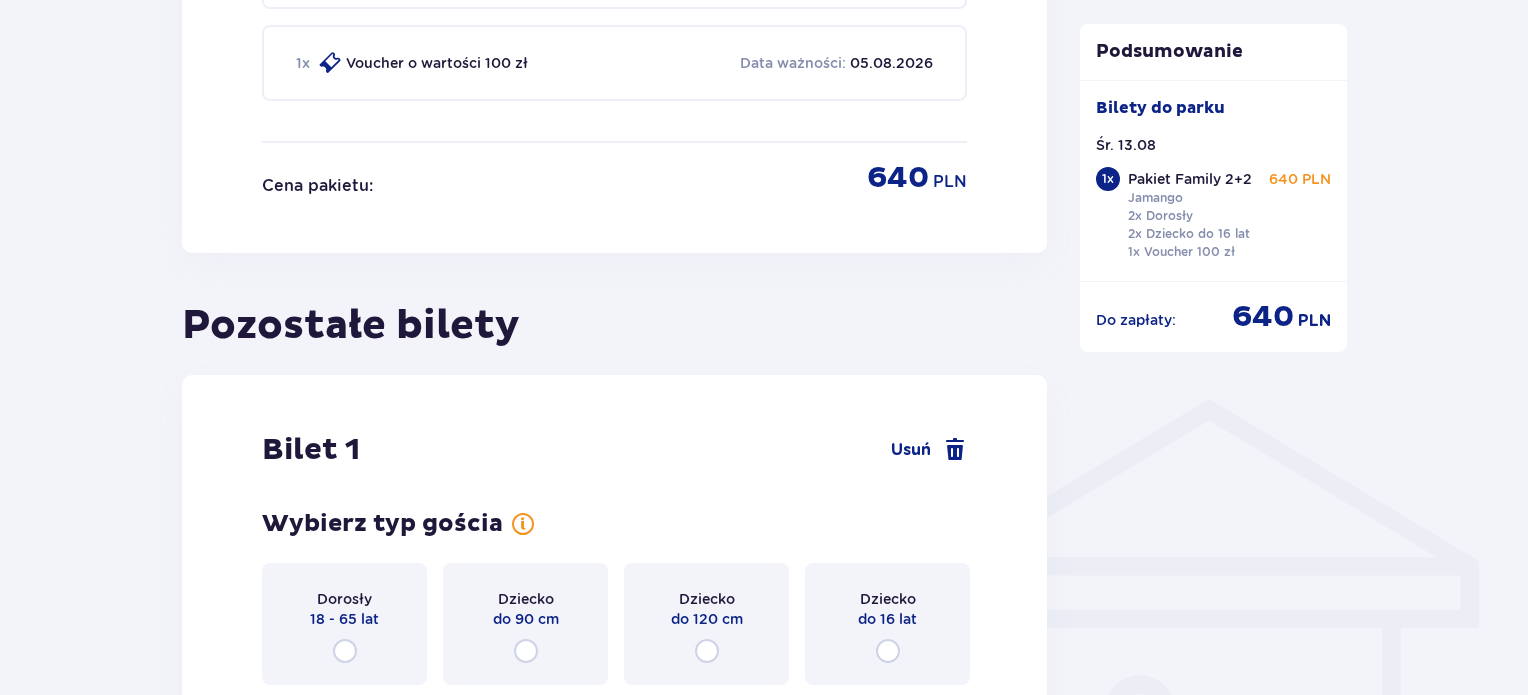 scroll, scrollTop: 1309, scrollLeft: 0, axis: vertical 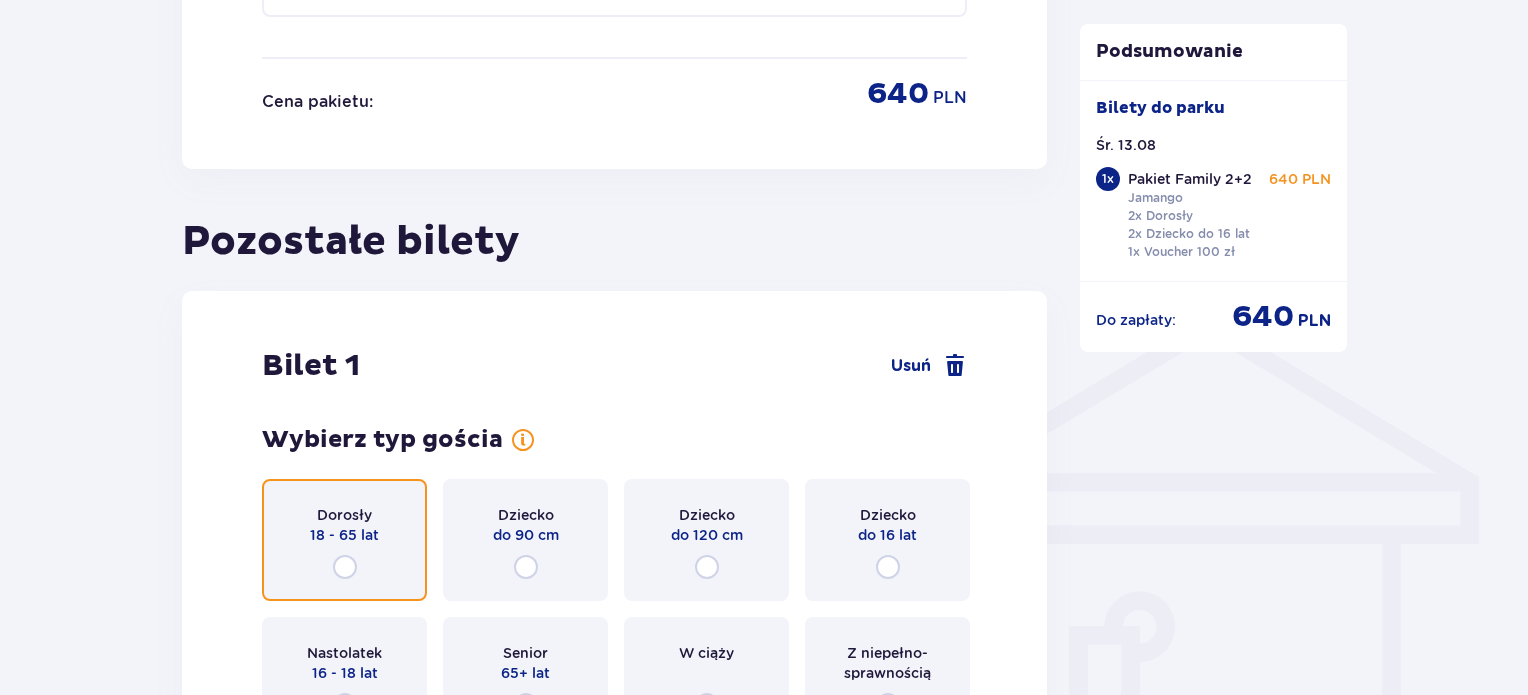 click at bounding box center (345, 567) 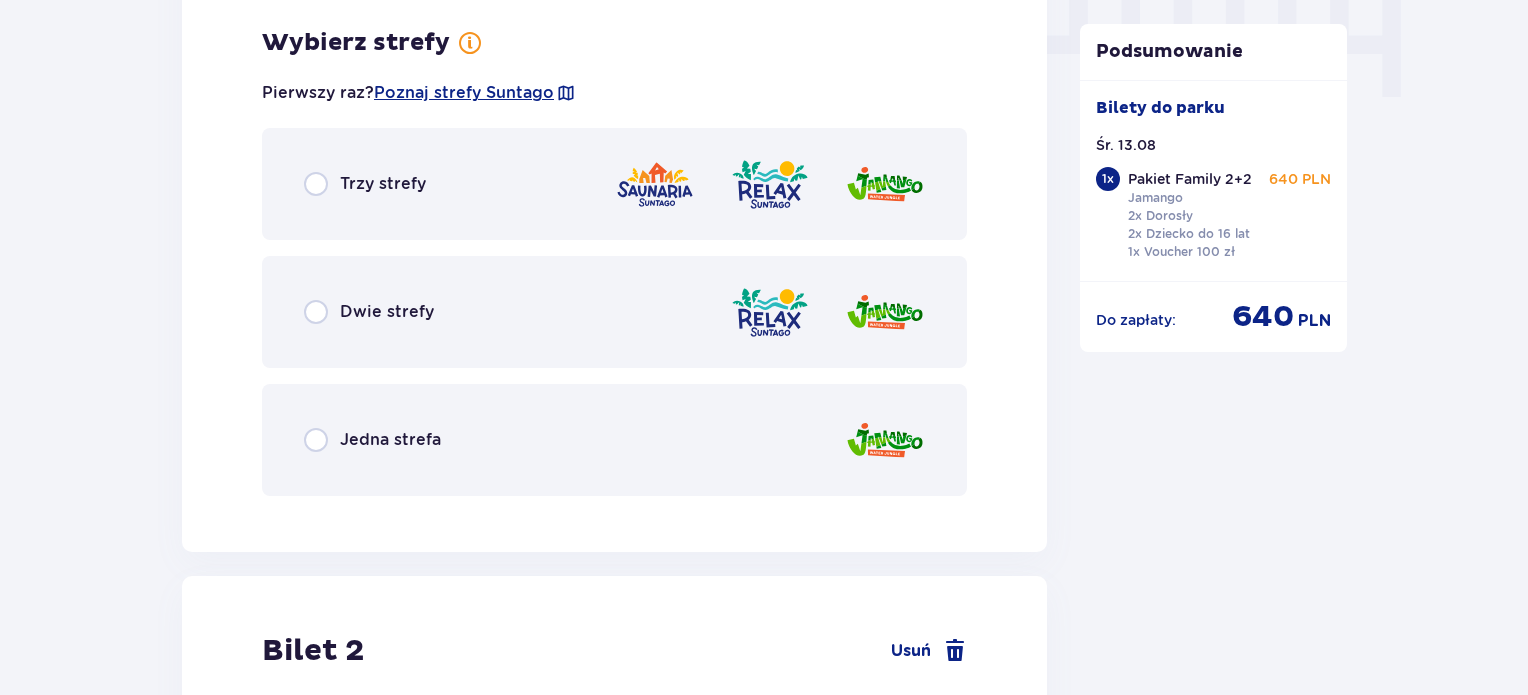 scroll, scrollTop: 2060, scrollLeft: 0, axis: vertical 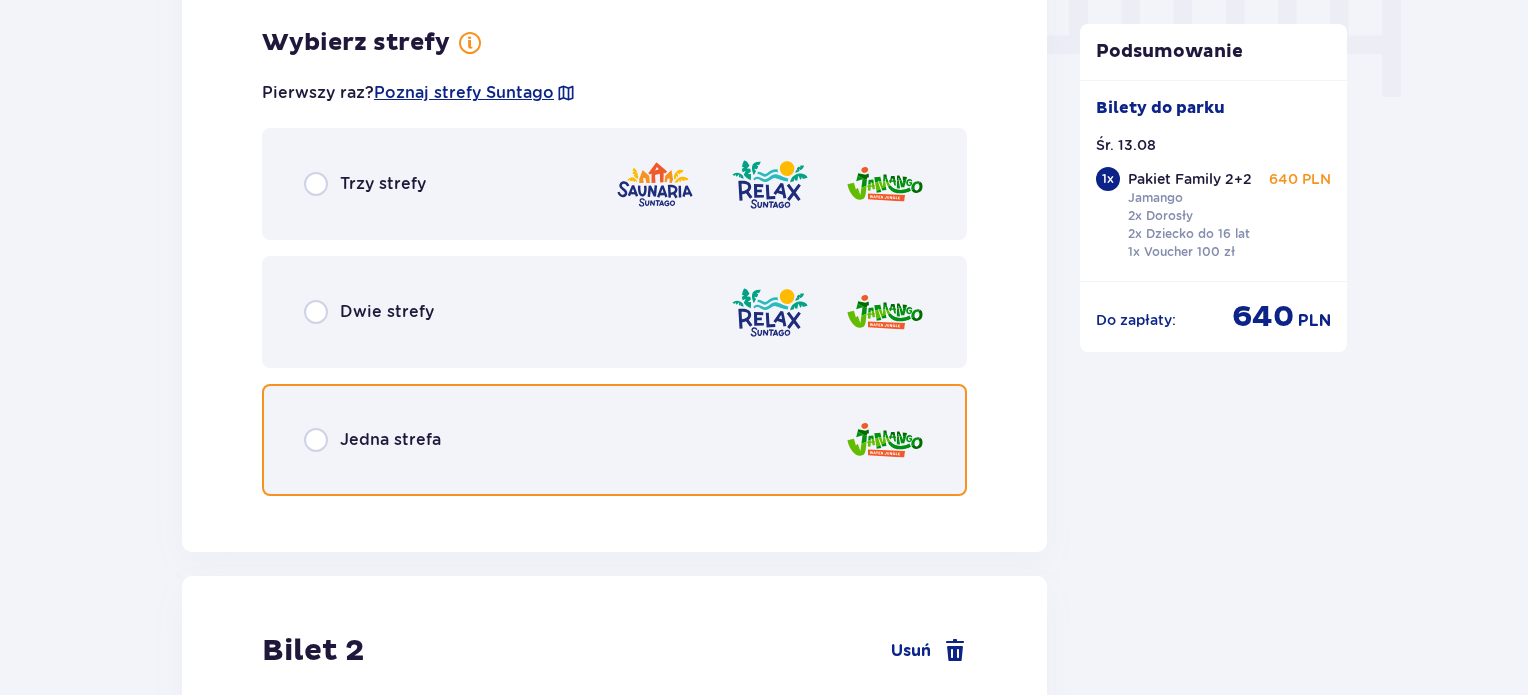 click at bounding box center (316, 440) 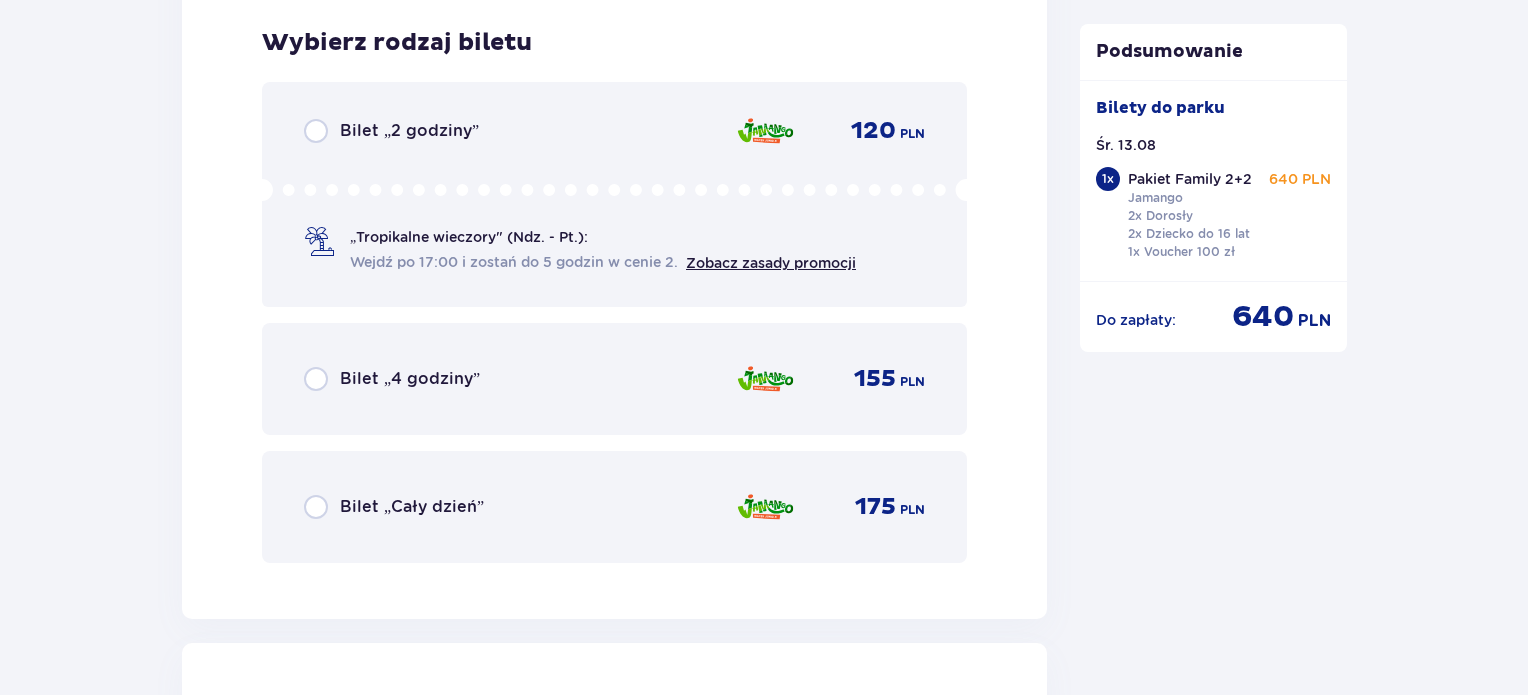 scroll, scrollTop: 2568, scrollLeft: 0, axis: vertical 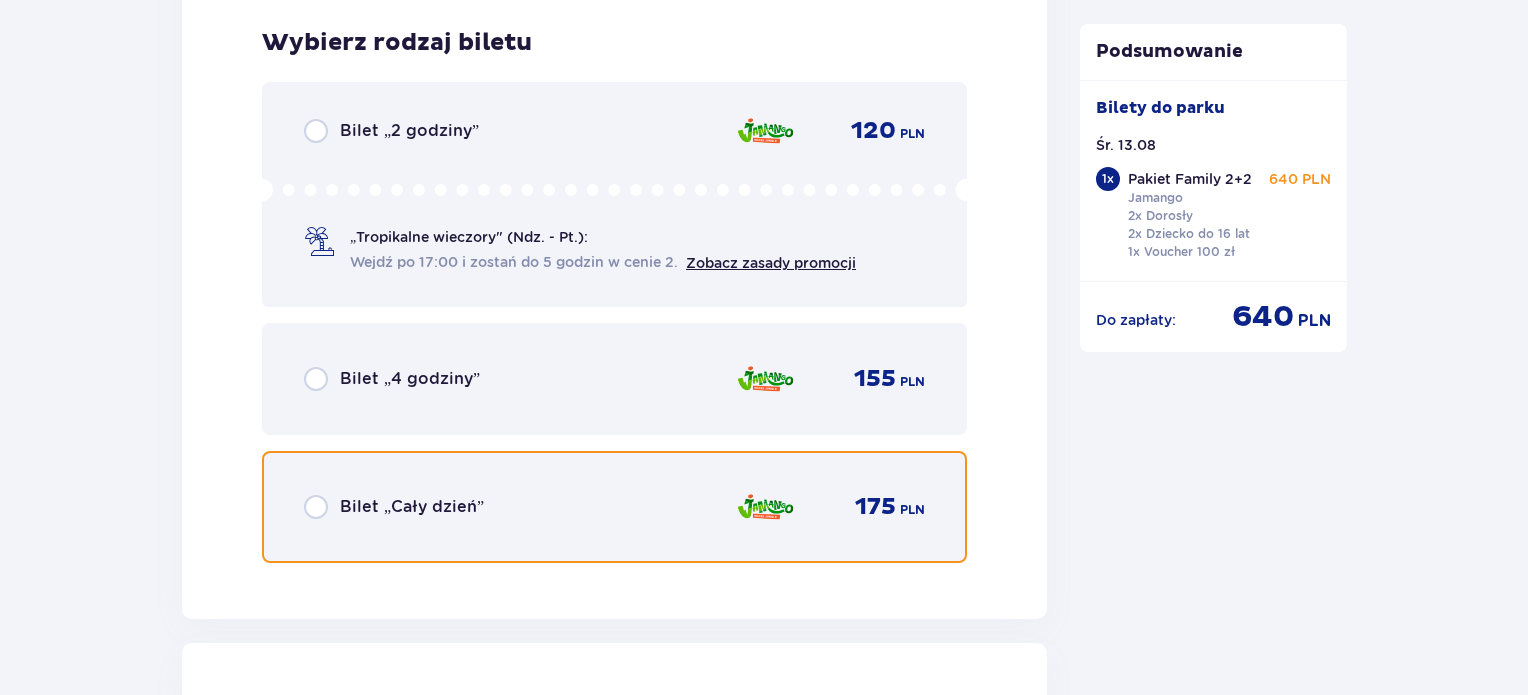 click at bounding box center (316, 507) 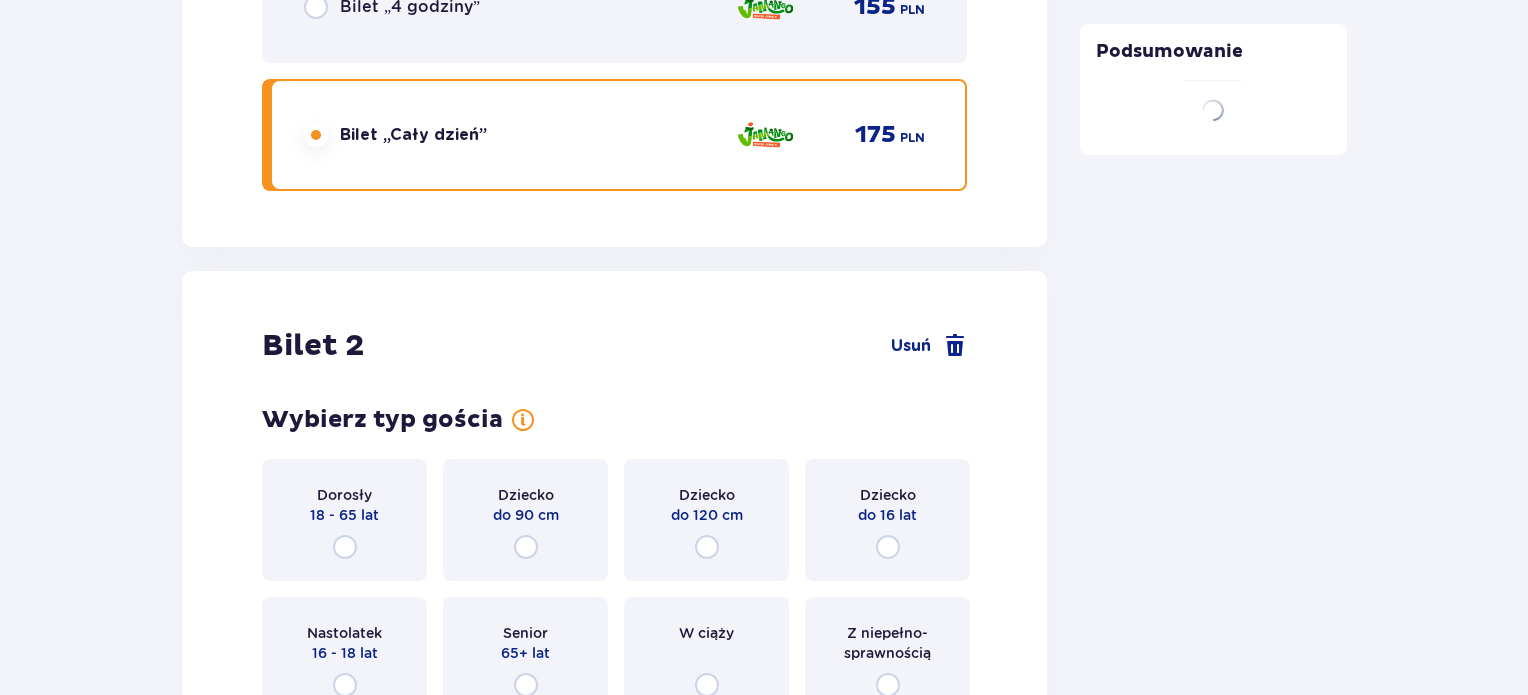 scroll, scrollTop: 3182, scrollLeft: 0, axis: vertical 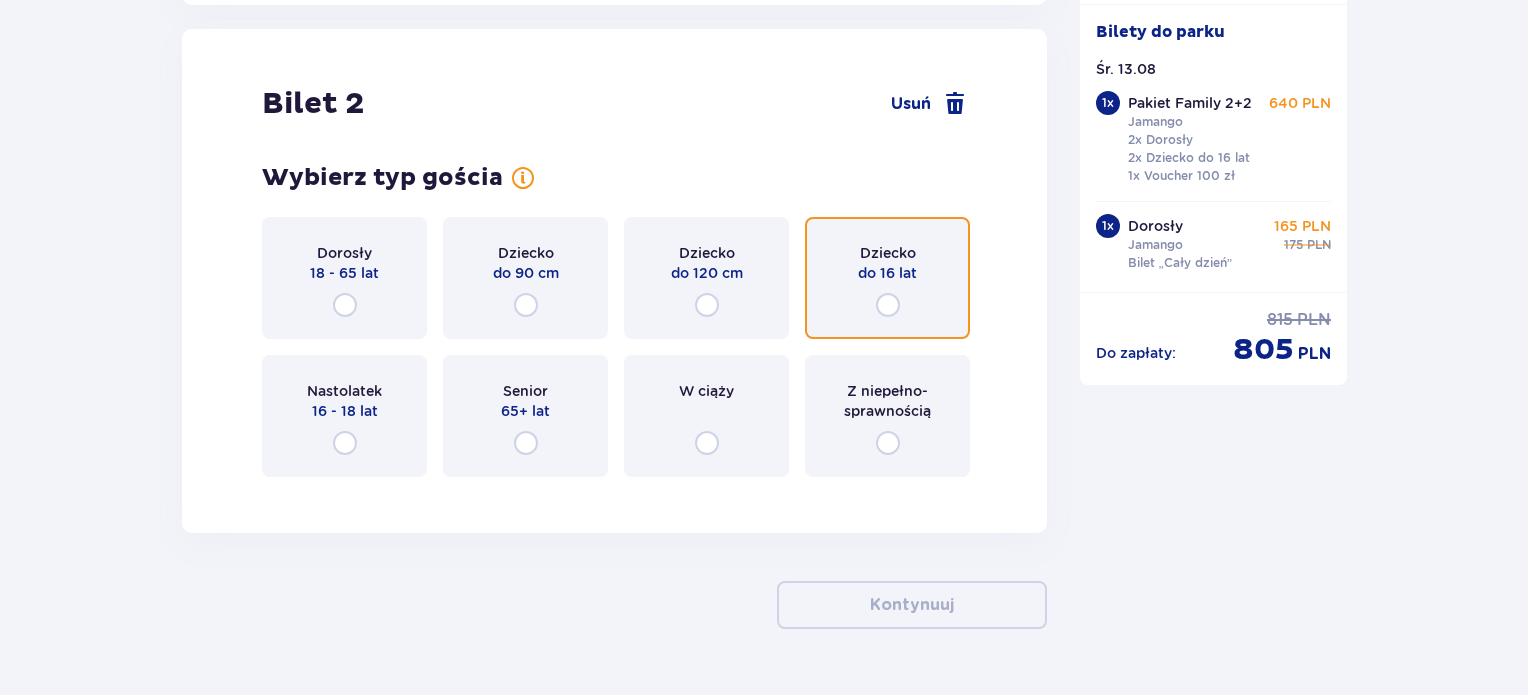 click at bounding box center (888, 305) 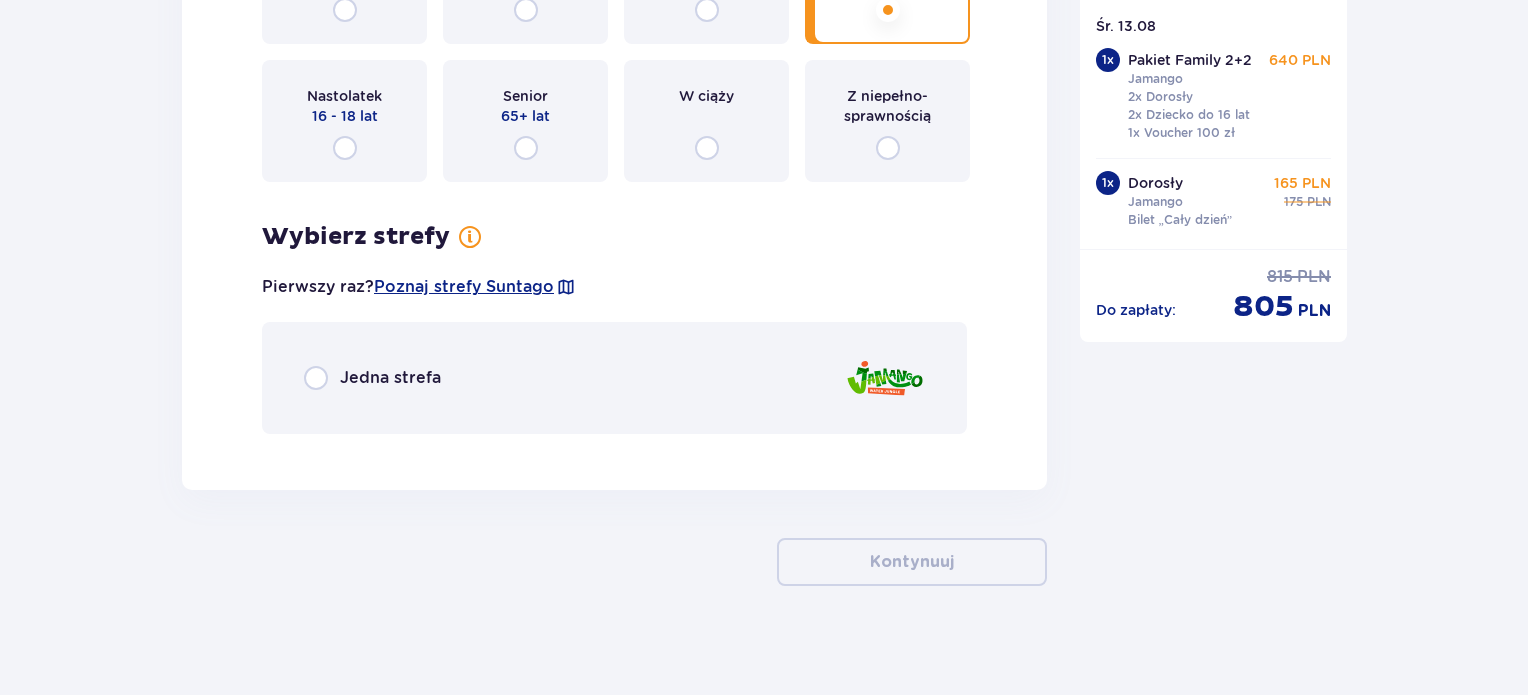scroll, scrollTop: 3483, scrollLeft: 0, axis: vertical 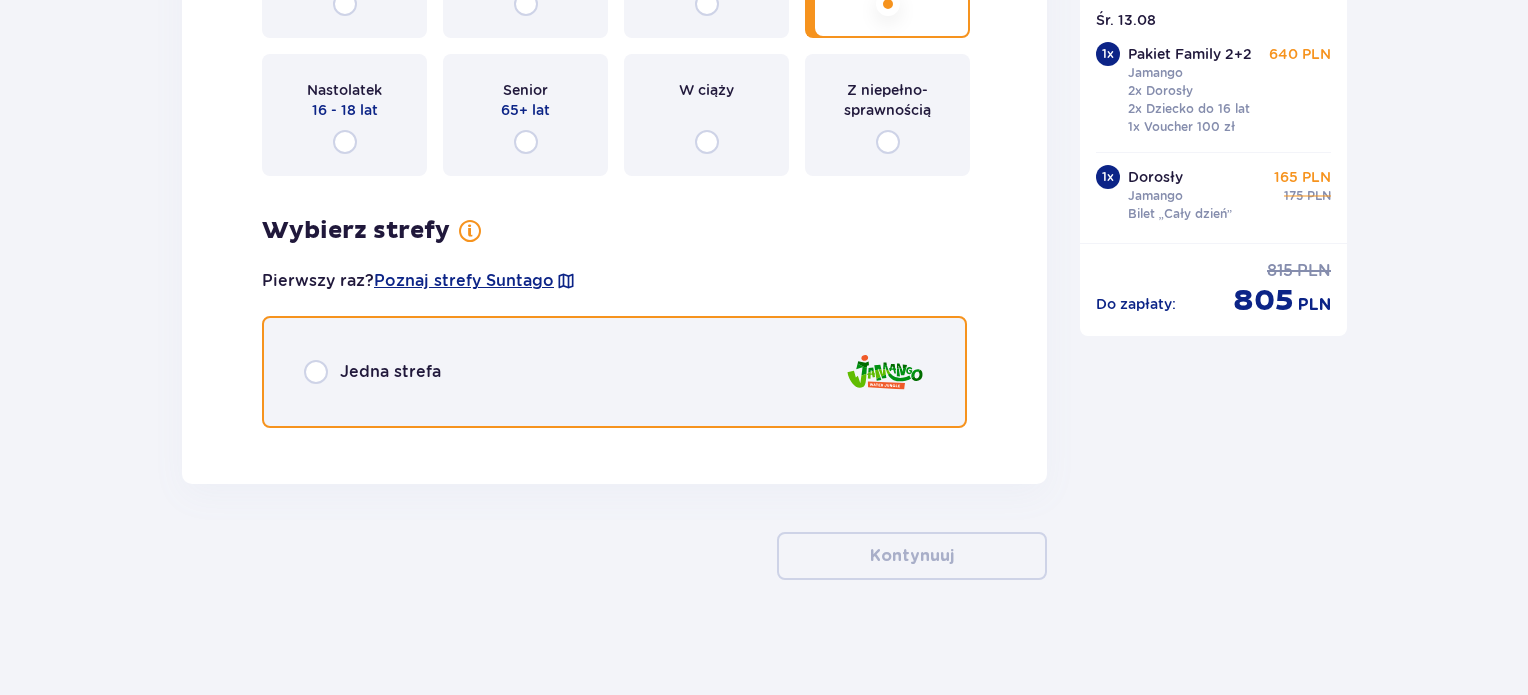 click at bounding box center [316, 372] 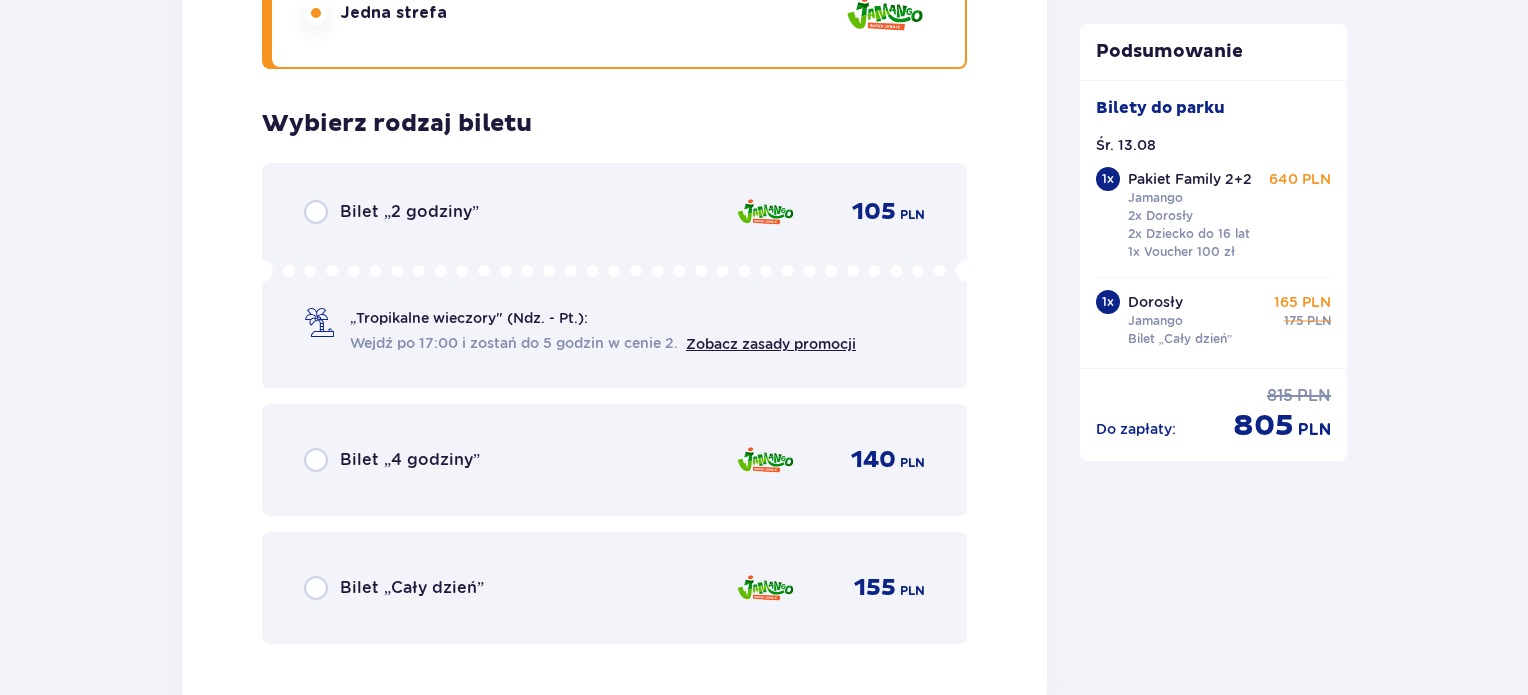 scroll, scrollTop: 3922, scrollLeft: 0, axis: vertical 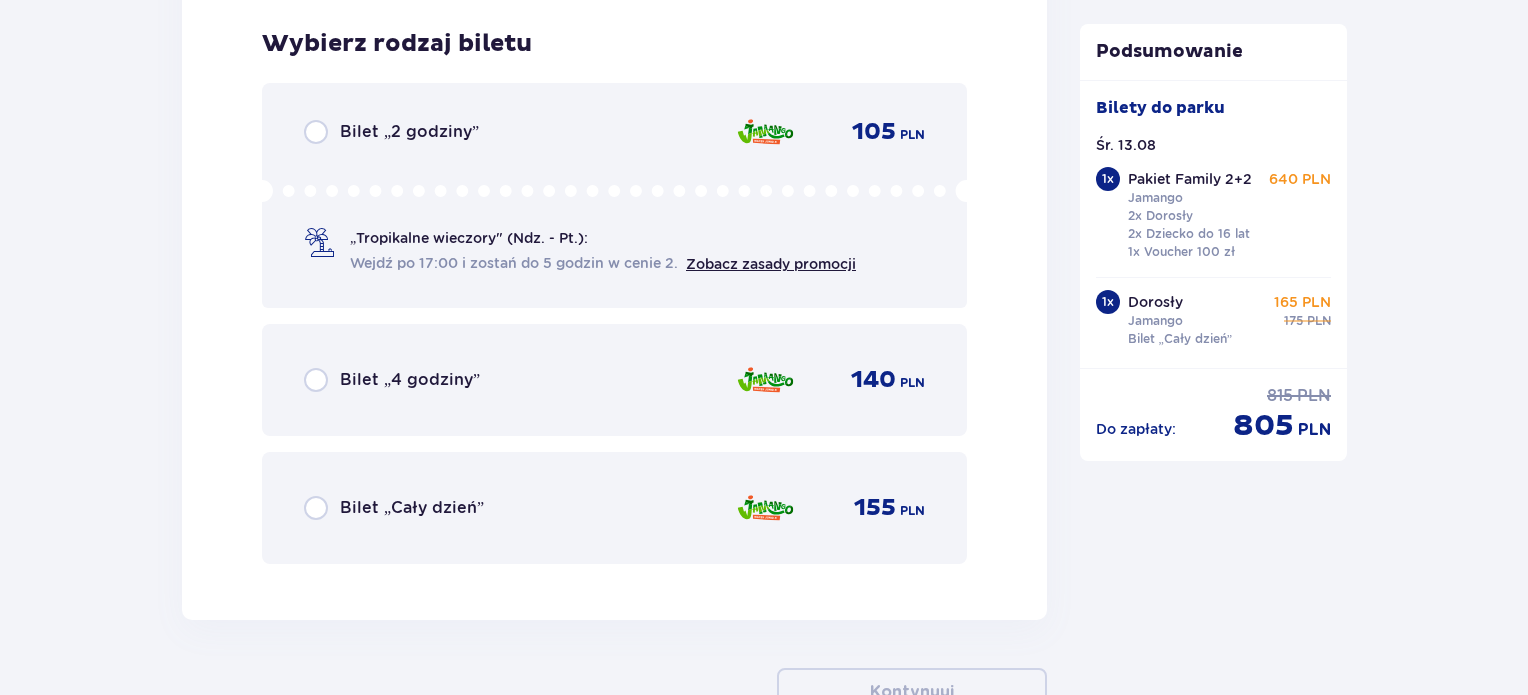 click on "Bilet „Cały dzień” 155 PLN" at bounding box center [614, 508] 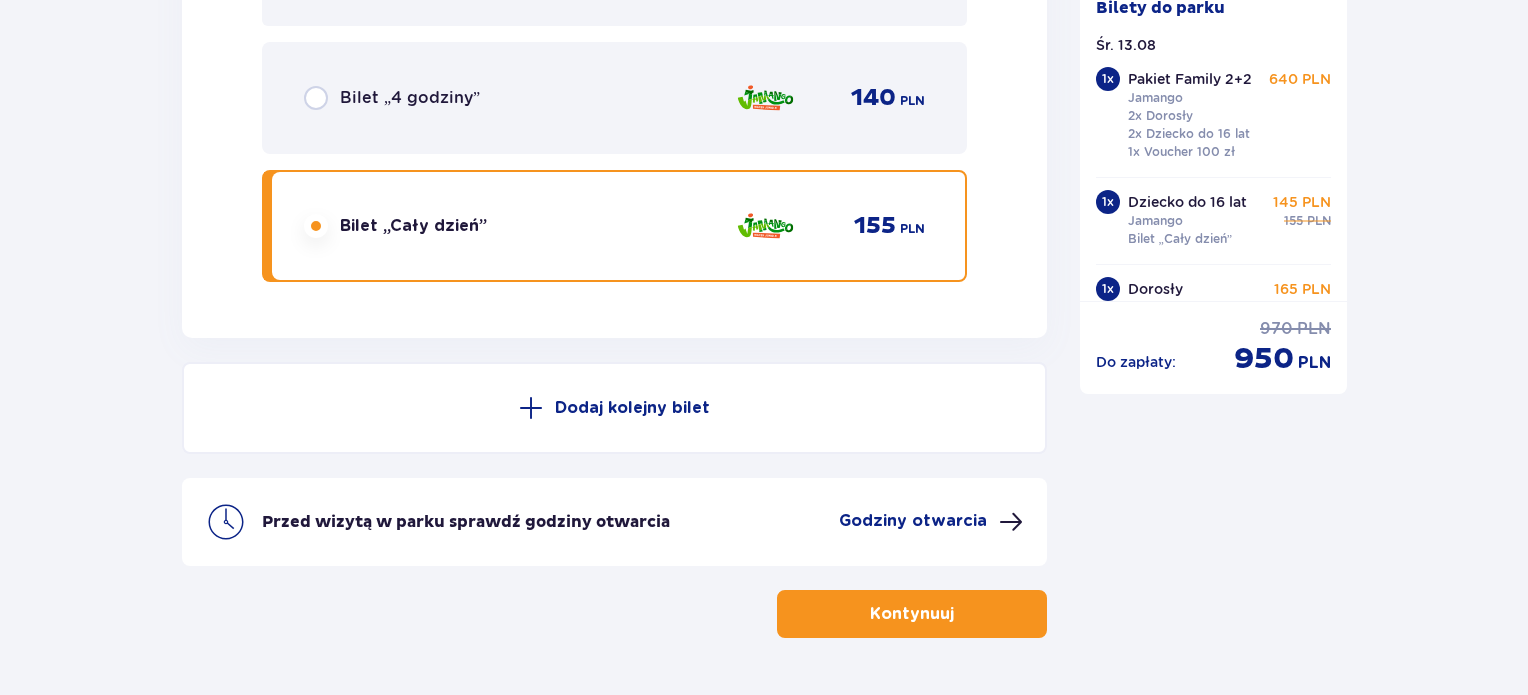 scroll, scrollTop: 4260, scrollLeft: 0, axis: vertical 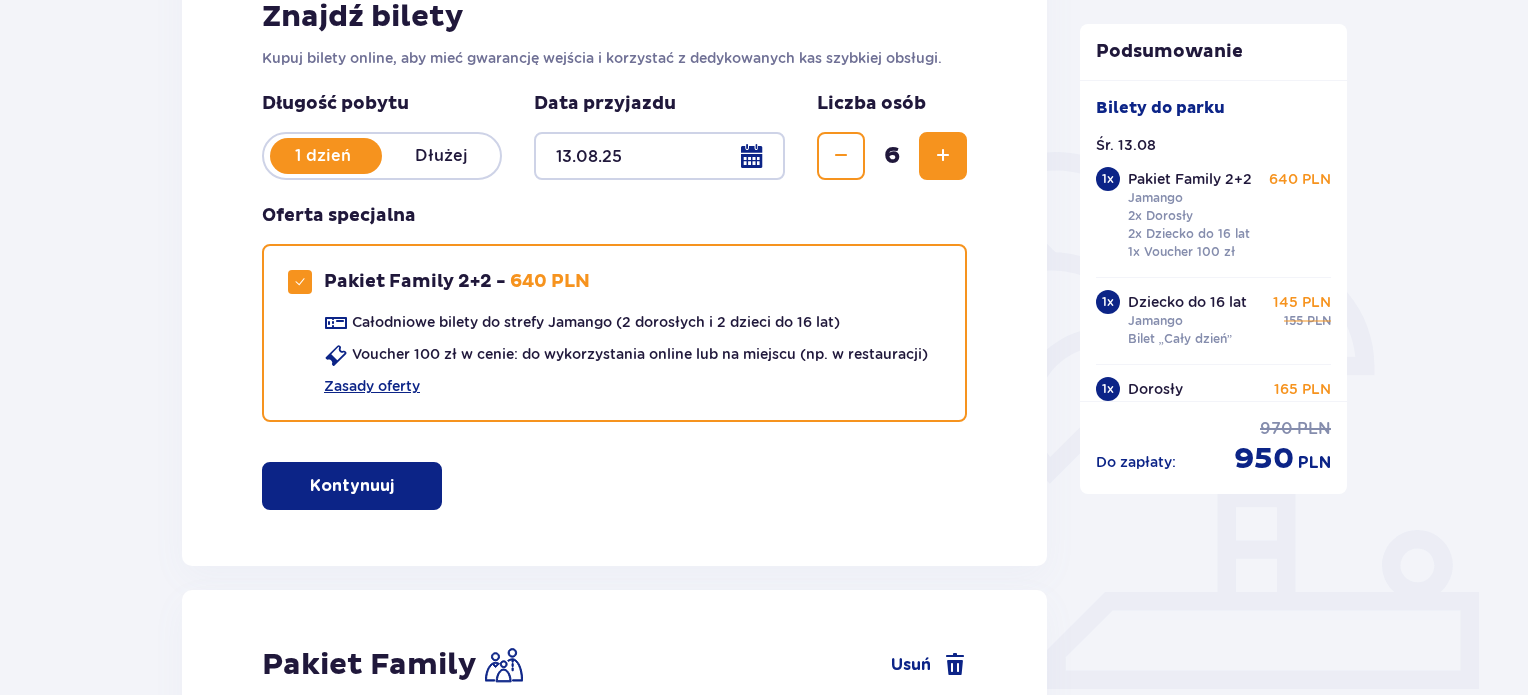 click on "Znajdź bilety Kupuj bilety online, aby mieć gwarancję wejścia i korzystać z dedykowanych kas szybkiej obsługi. Długość pobytu 1 dzień Dłużej Data przyjazdu 13.08.25 Liczba osób 6 Oferta specjalna Pakiet Family 2+2    -  640 PLN Całodniowe bilety do strefy Jamango (2 dorosłych i 2 dzieci do 16 lat) Voucher 100 zł w cenie: do wykorzystania online lub na miejscu (np. w restauracji) Zasady oferty Kontynuuj" at bounding box center [614, 254] 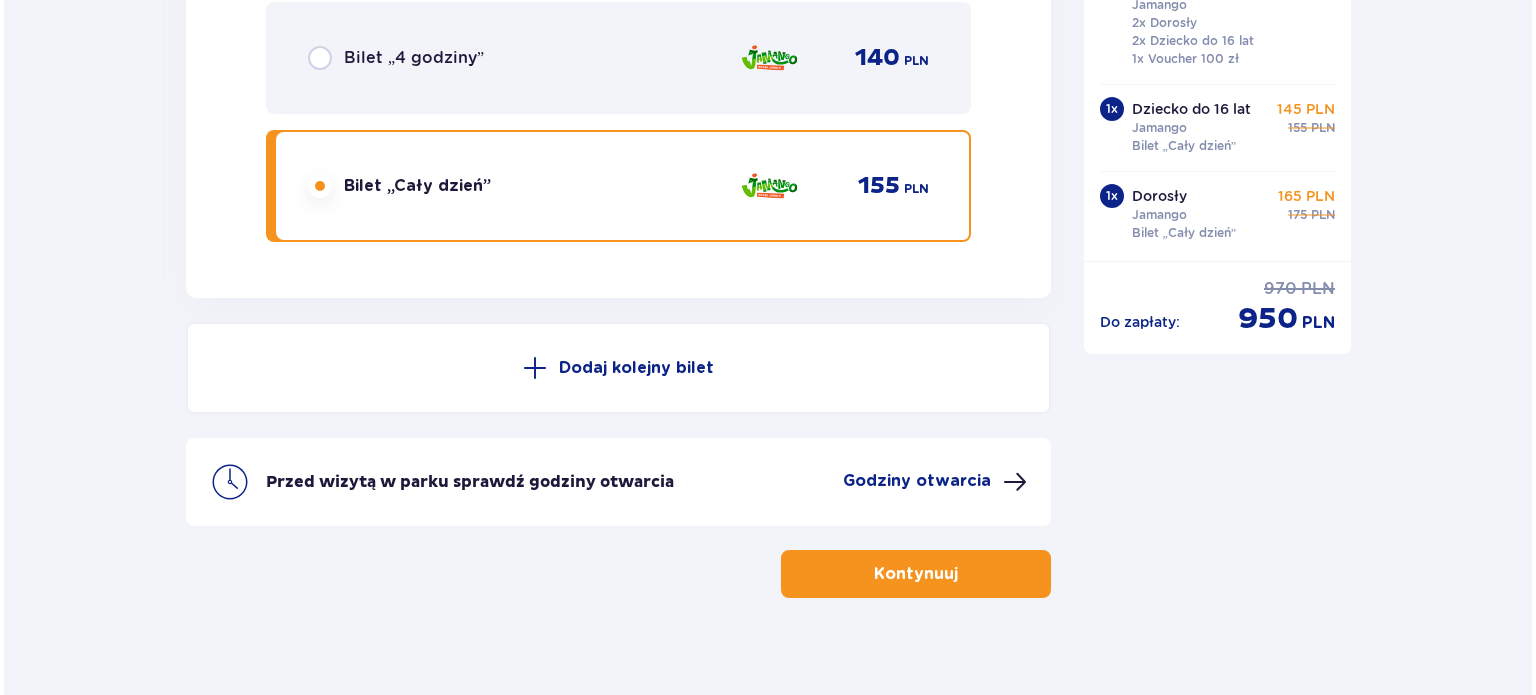 scroll, scrollTop: 4260, scrollLeft: 0, axis: vertical 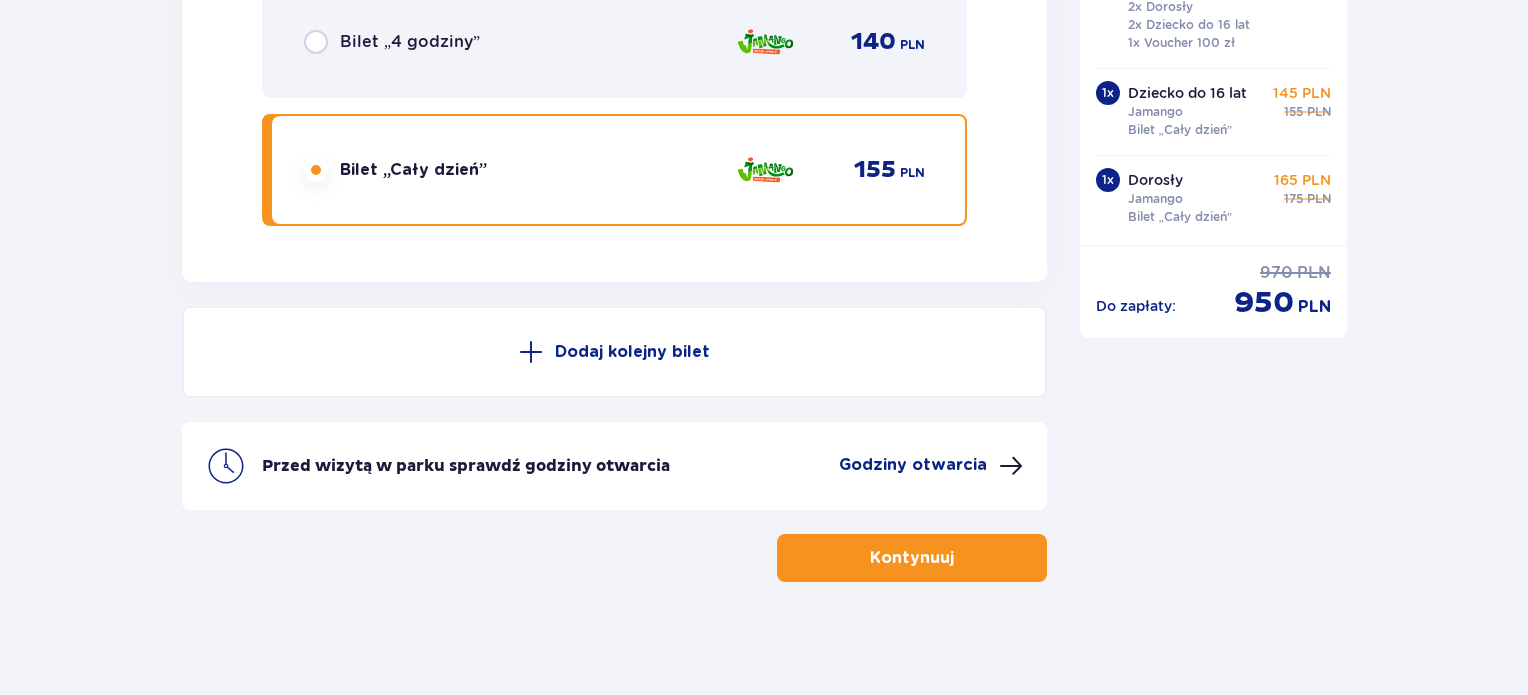 click on "Godziny otwarcia" at bounding box center [913, 465] 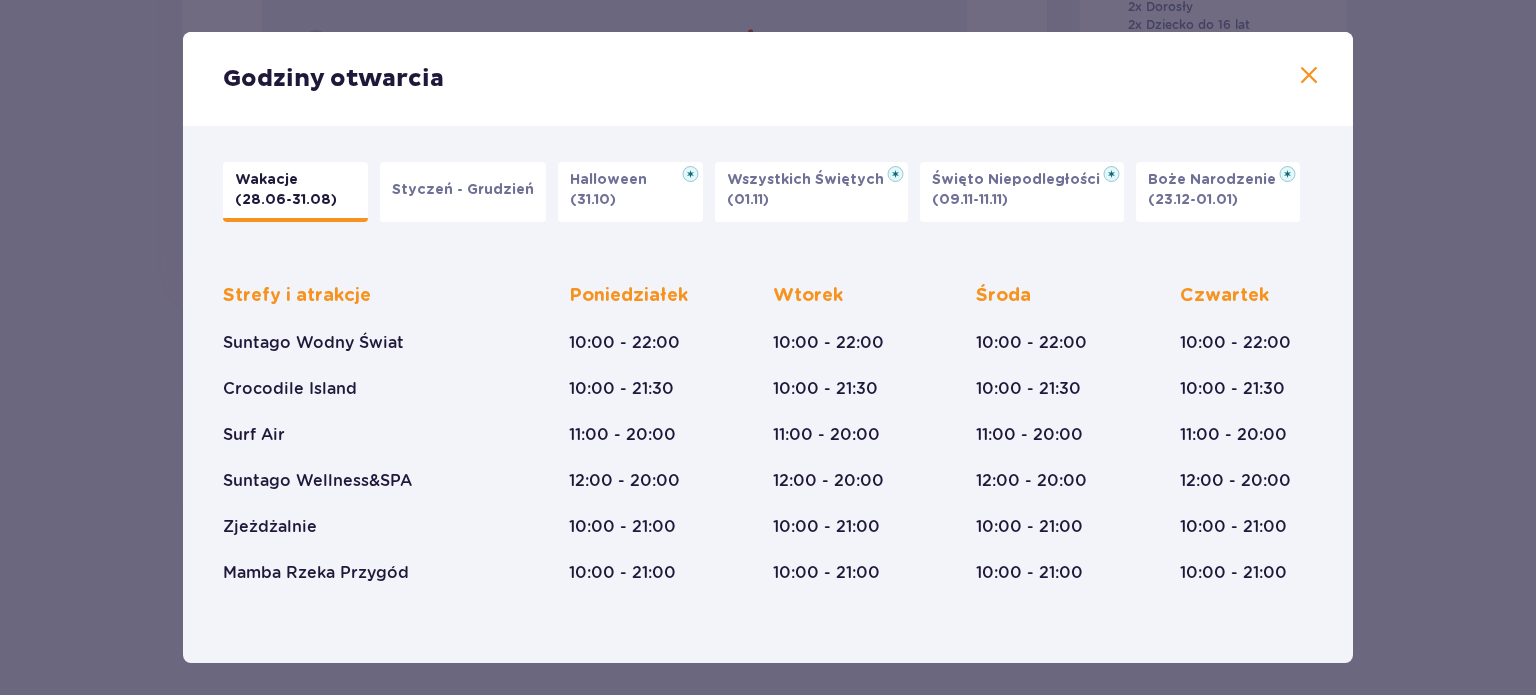 click on "(28.06-31.08)" at bounding box center (286, 200) 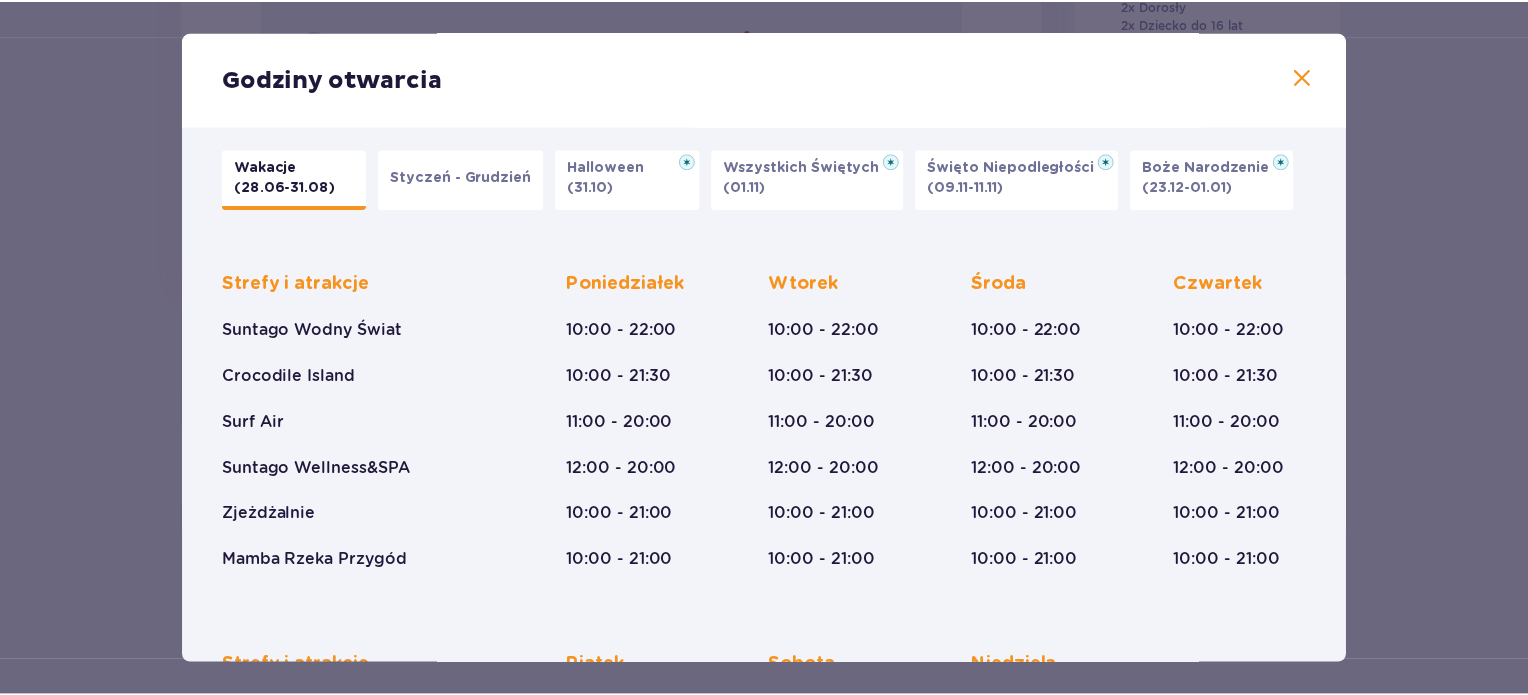 scroll, scrollTop: 0, scrollLeft: 0, axis: both 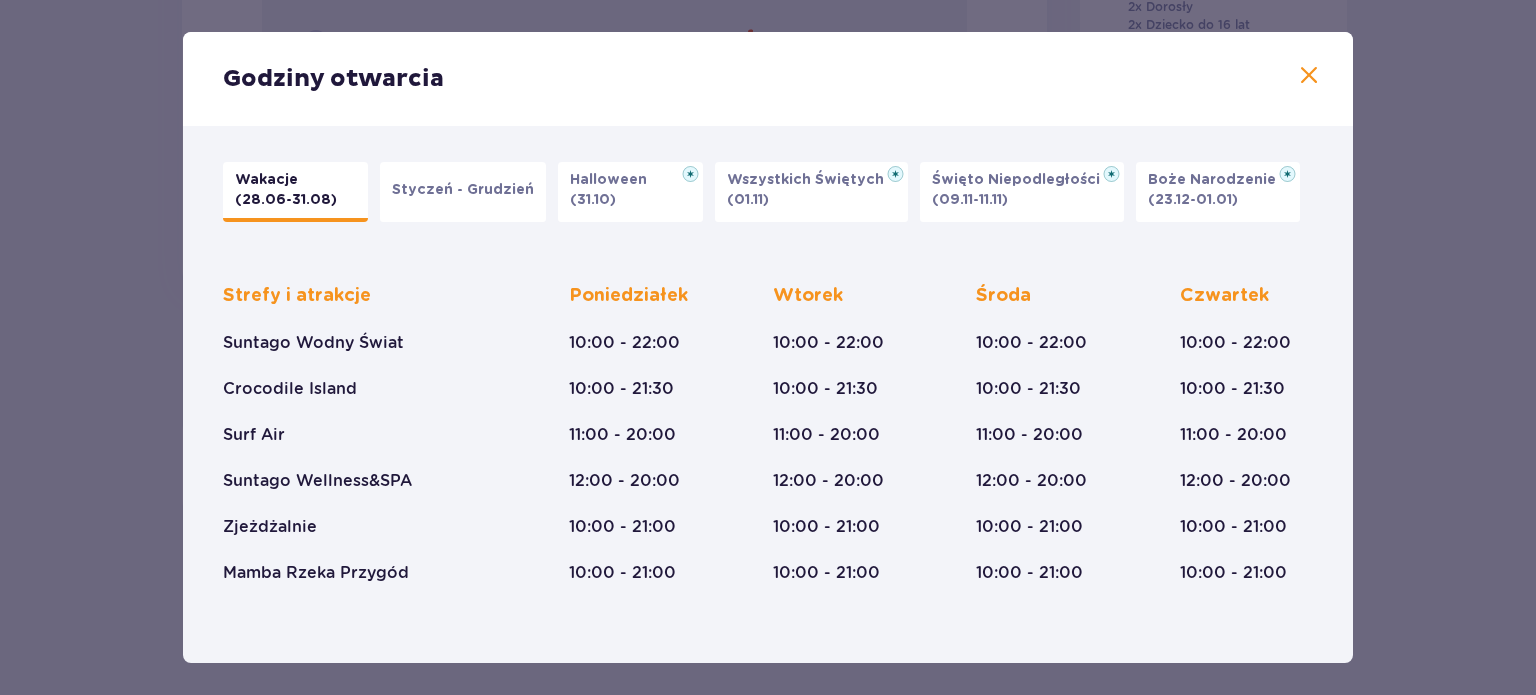 click at bounding box center (1309, 76) 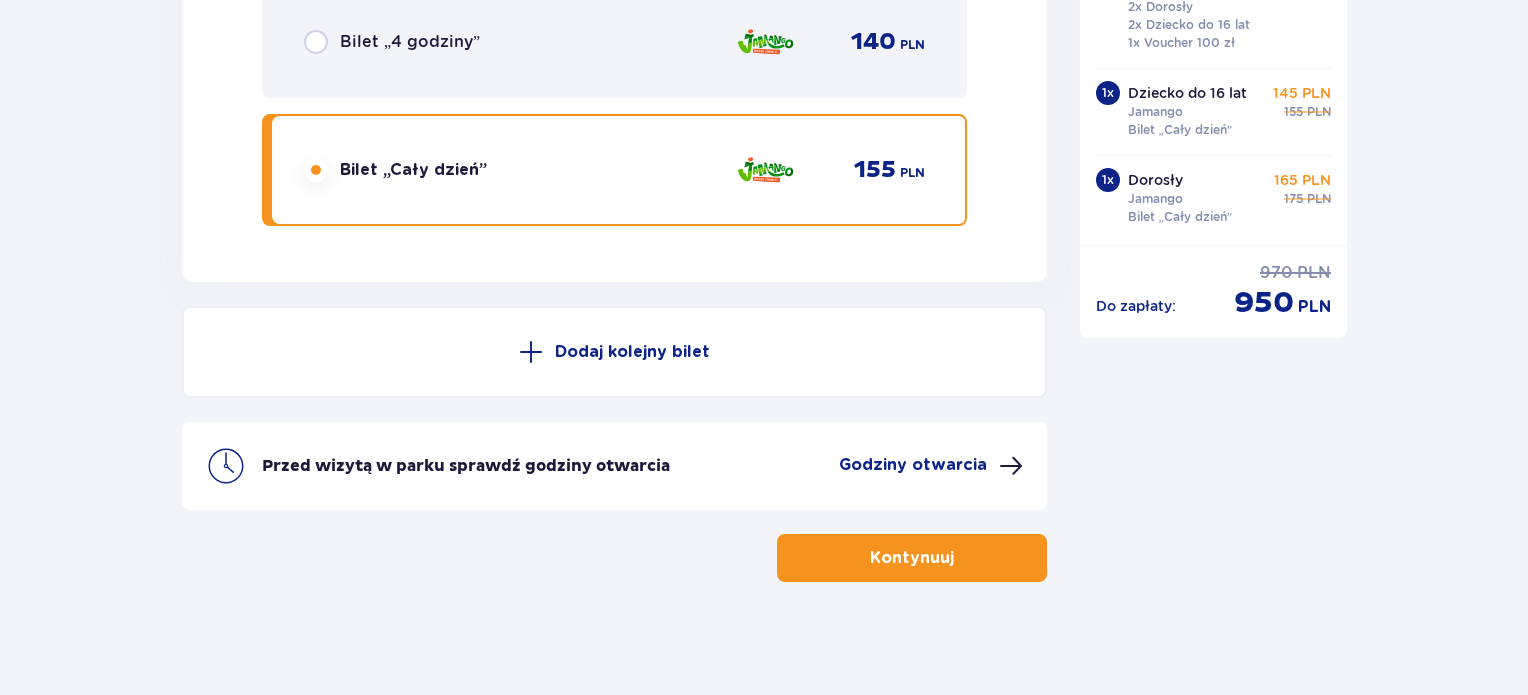 click on "Kontynuuj" at bounding box center [912, 558] 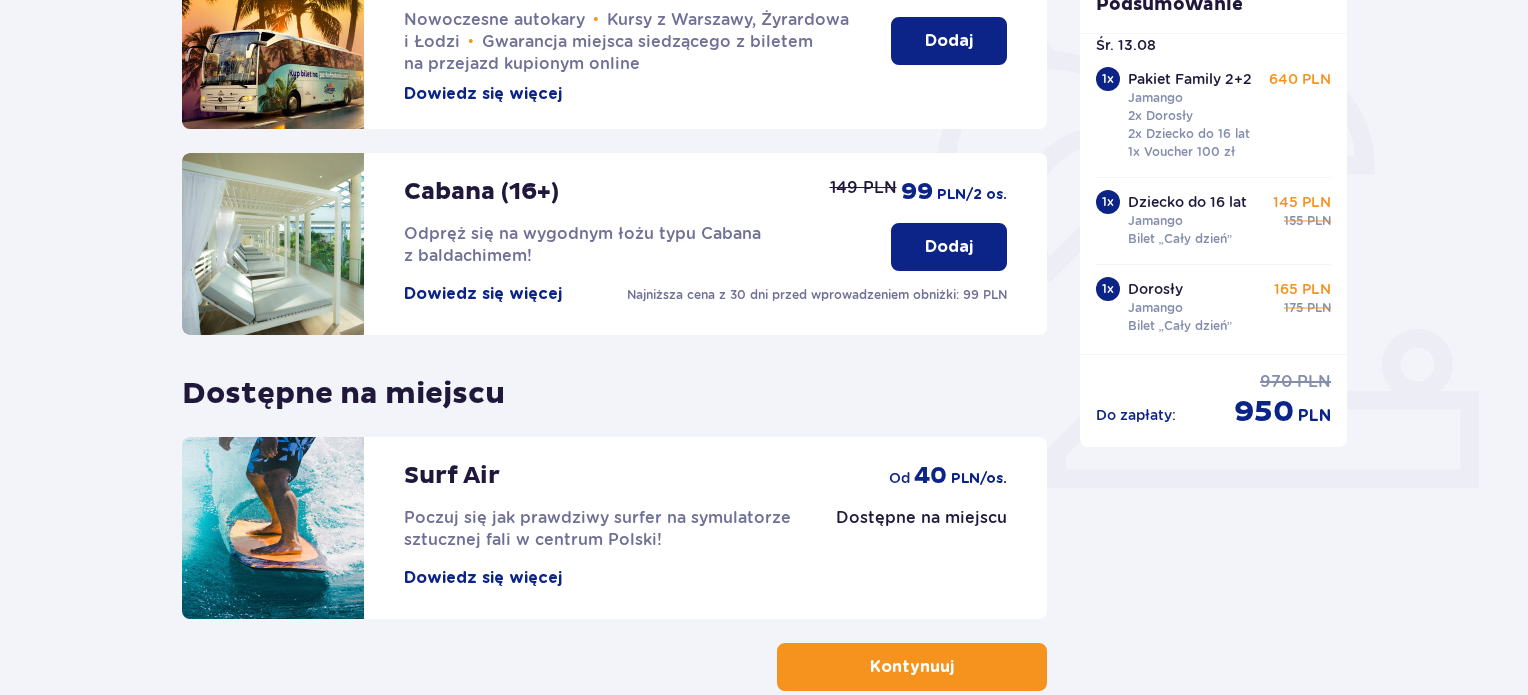 scroll, scrollTop: 660, scrollLeft: 0, axis: vertical 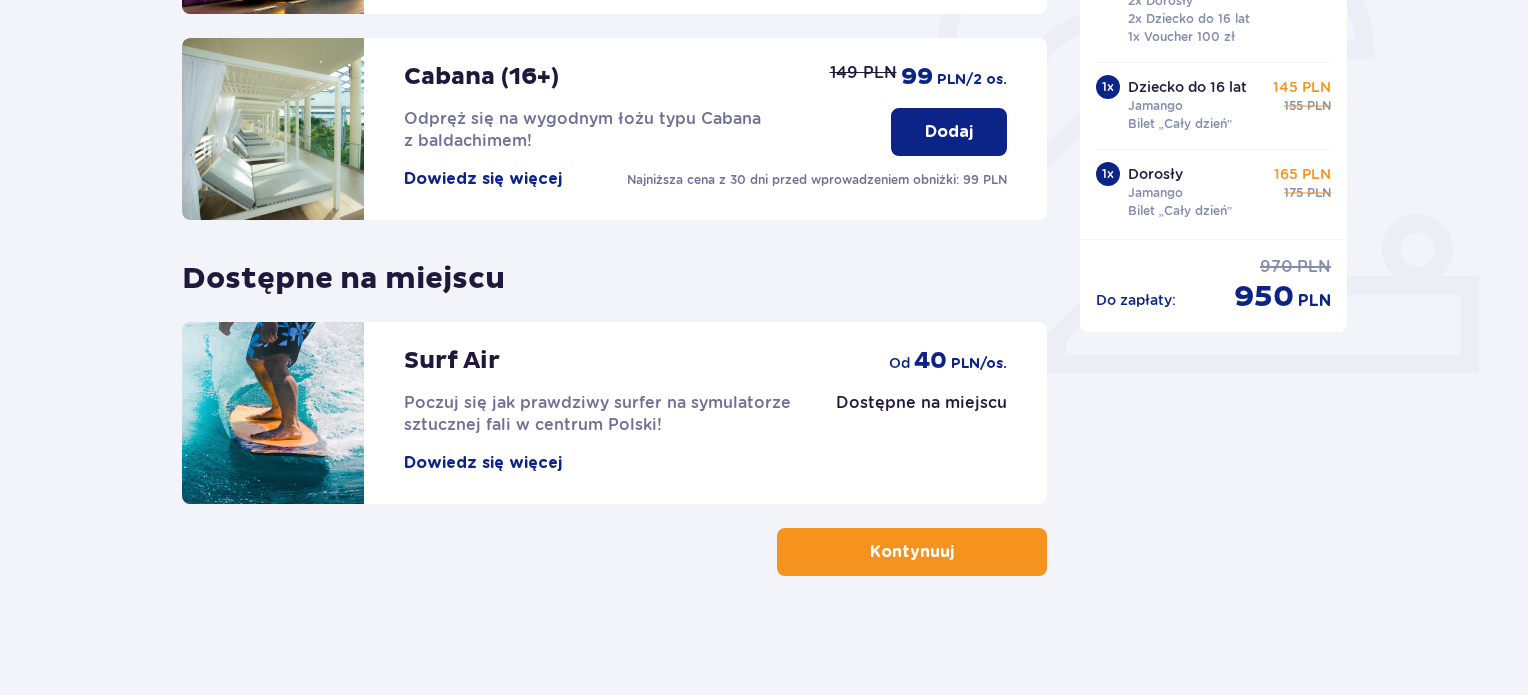 click at bounding box center (958, 552) 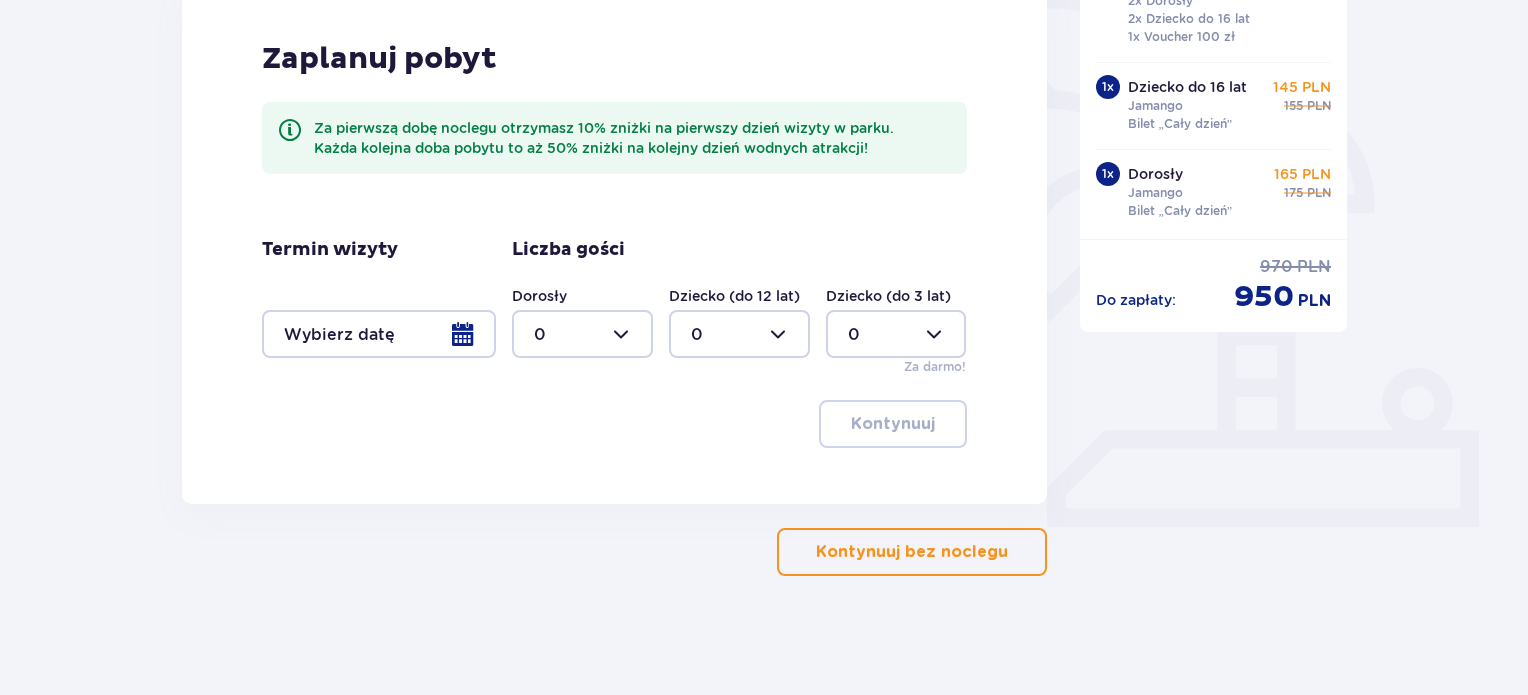 scroll, scrollTop: 507, scrollLeft: 0, axis: vertical 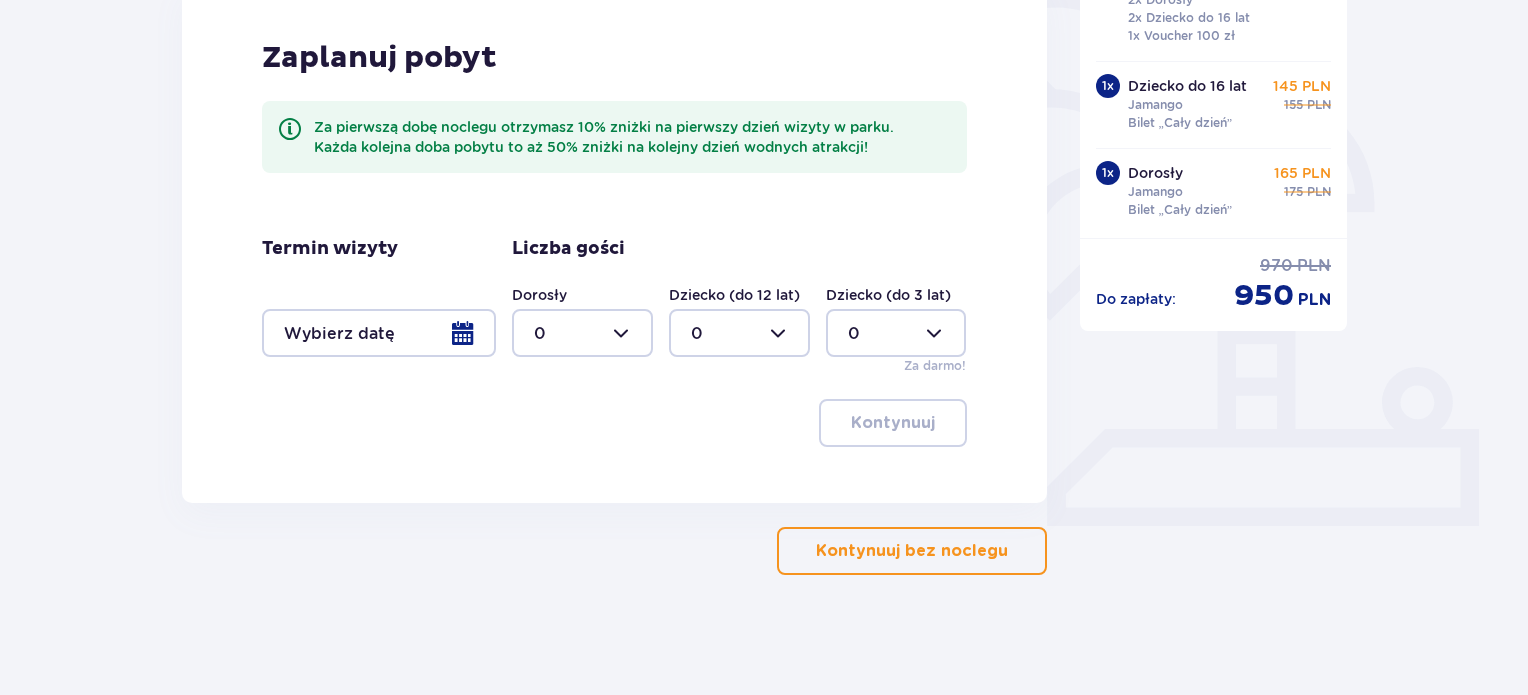 click on "Kontynuuj bez noclegu" at bounding box center [912, 551] 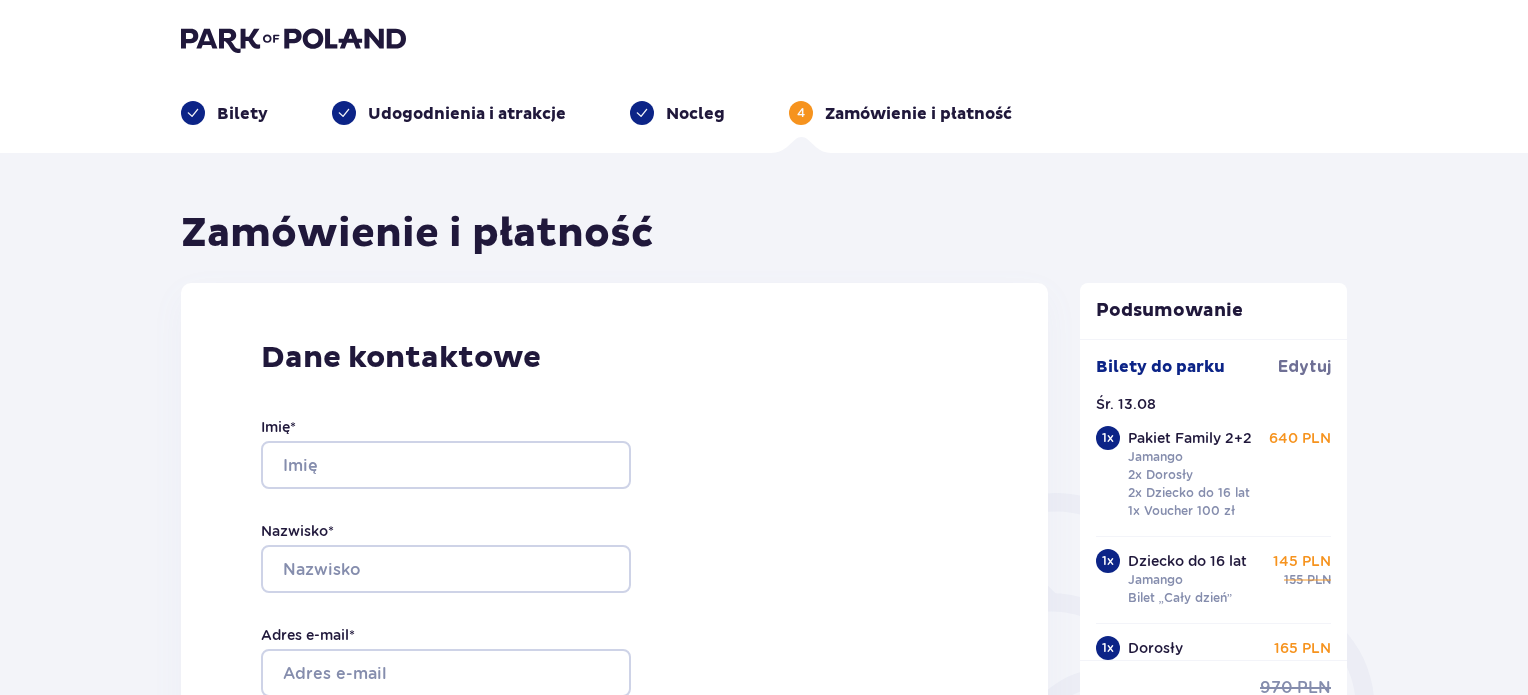 scroll, scrollTop: 0, scrollLeft: 0, axis: both 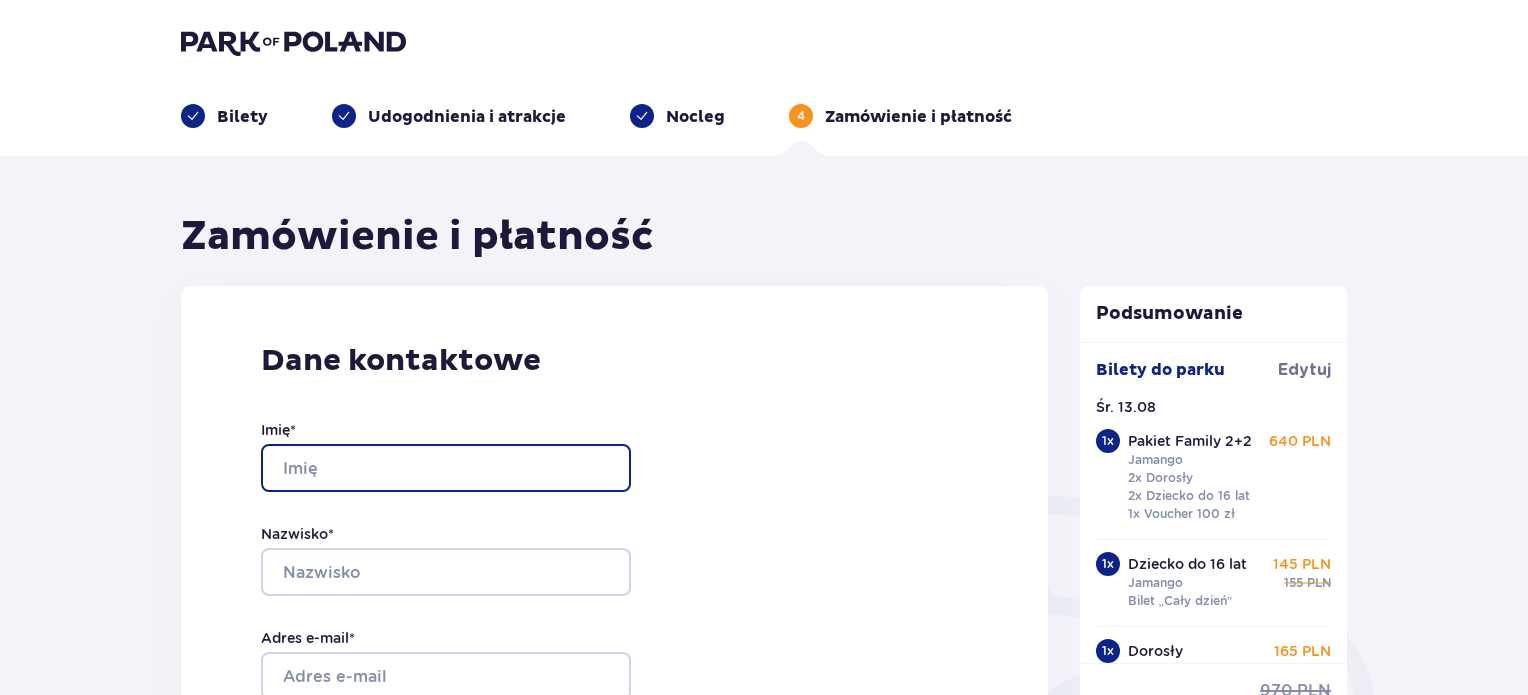 click on "Imię *" at bounding box center [446, 468] 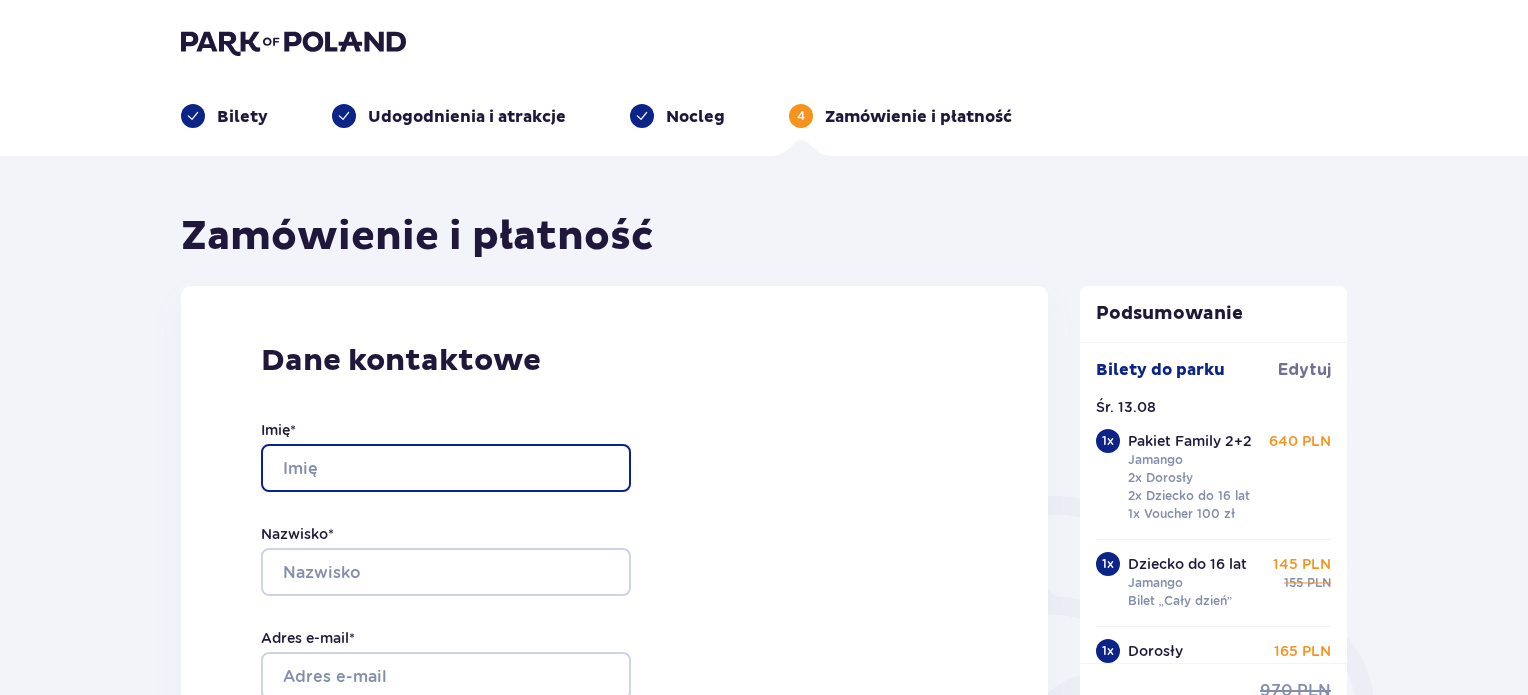 type on "Ewelina" 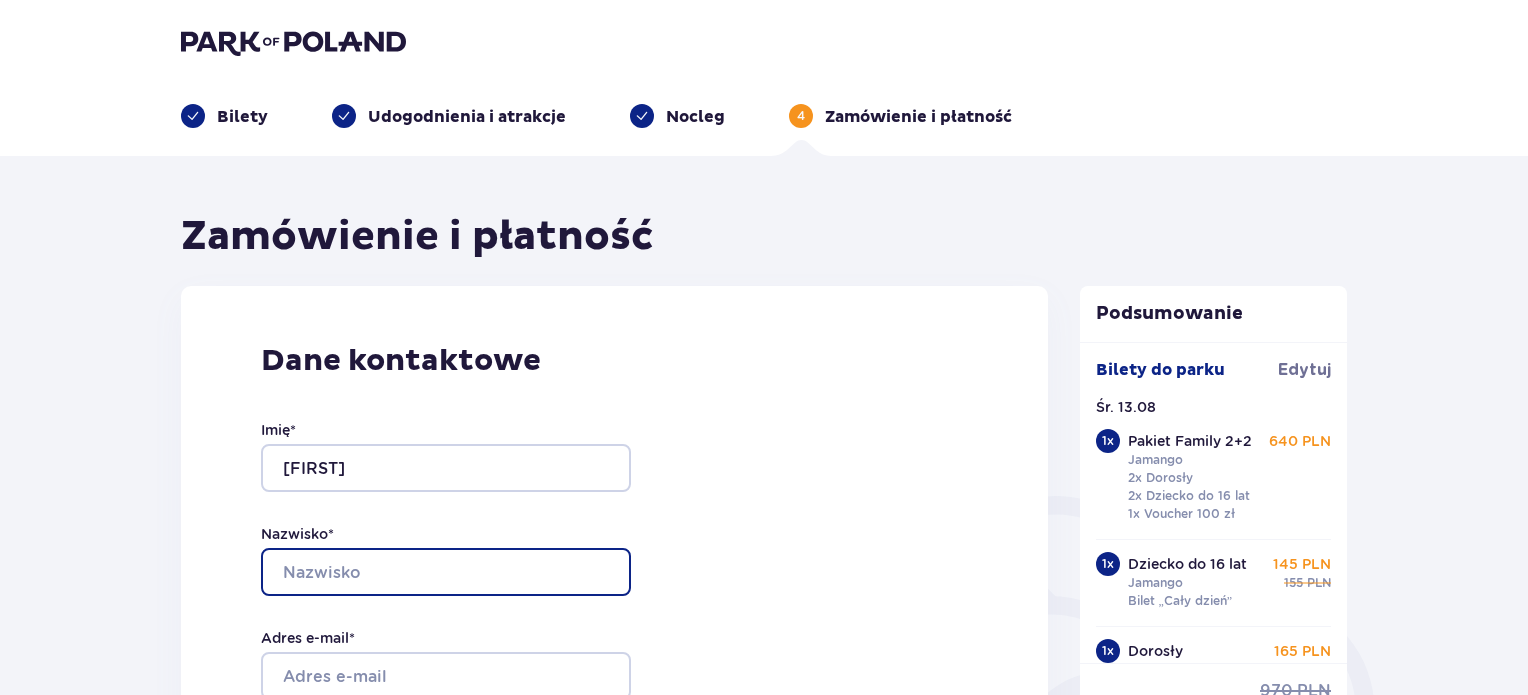 type on "Odrowska" 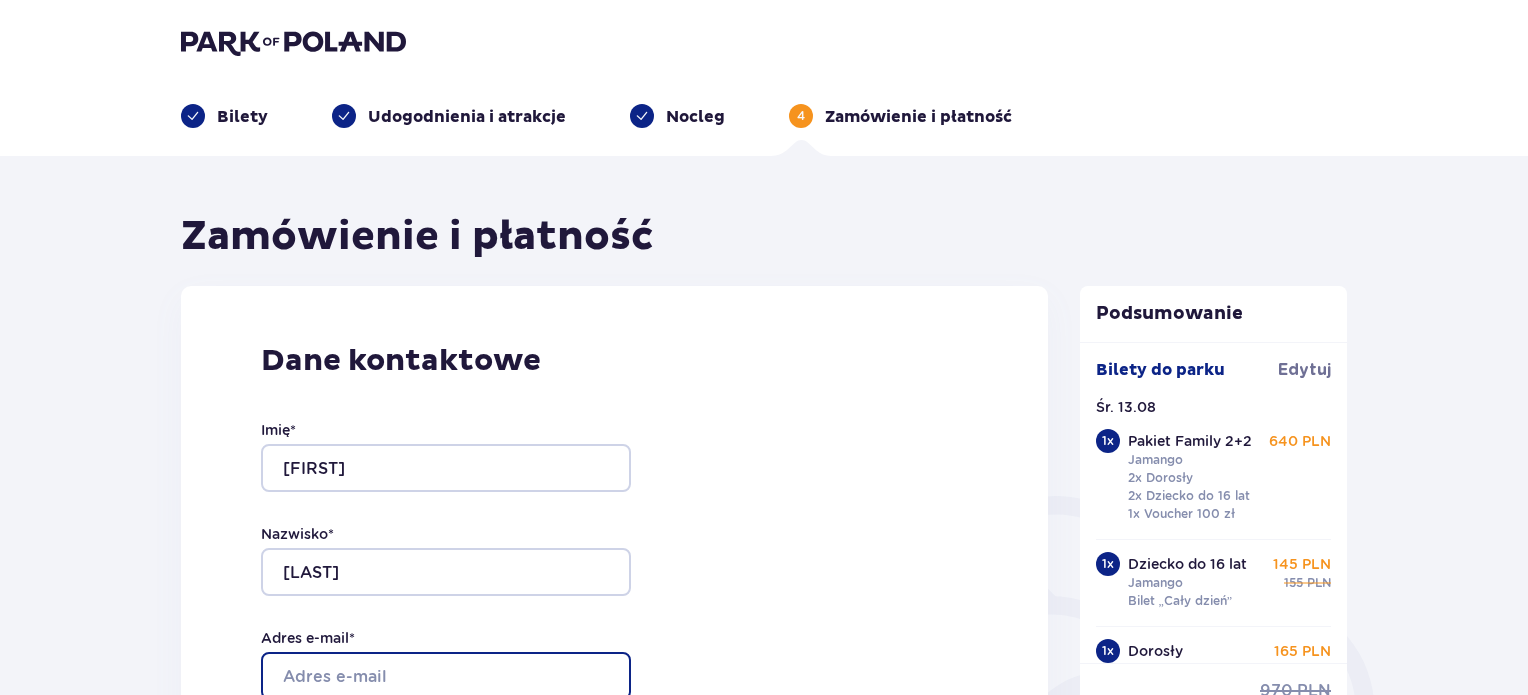 type on "ewelinaodrowska1@[EMAIL]" 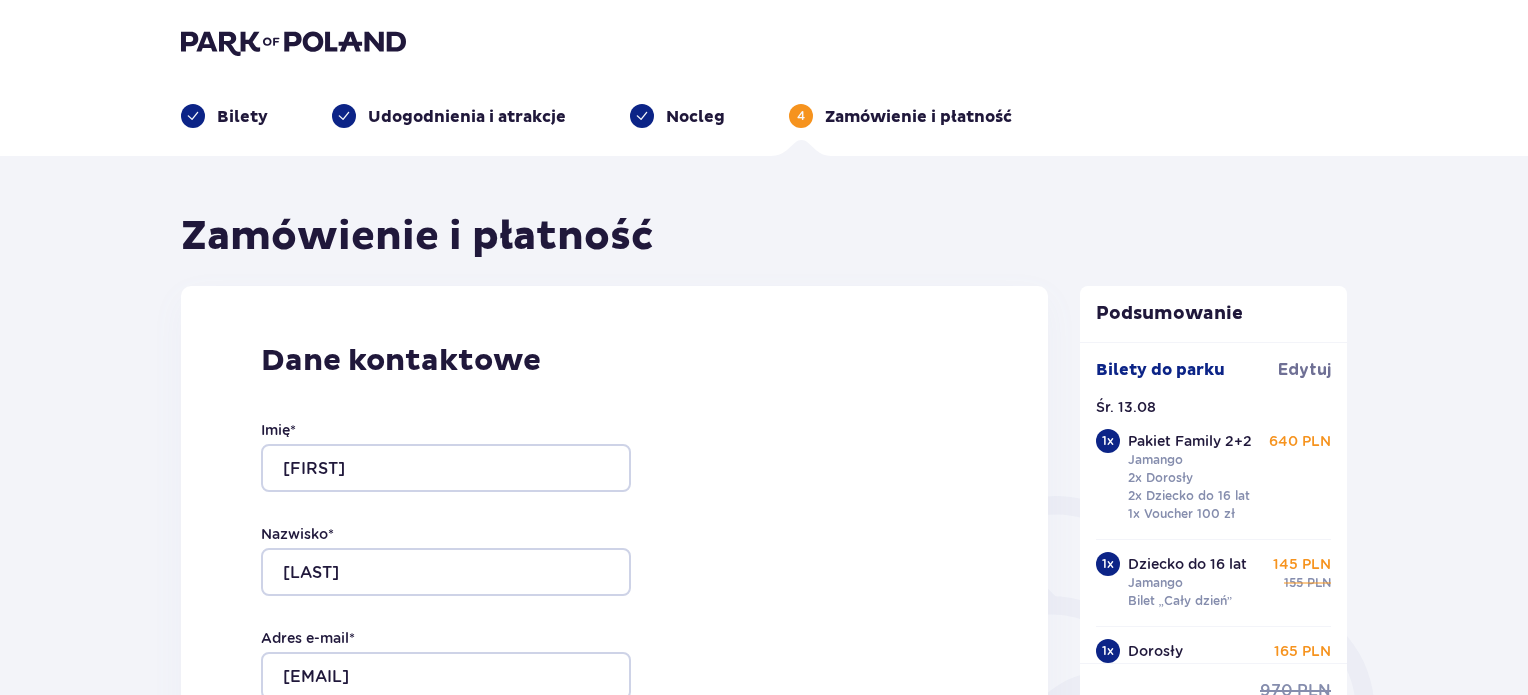 type on "ewelinaodrowska1@[EMAIL]" 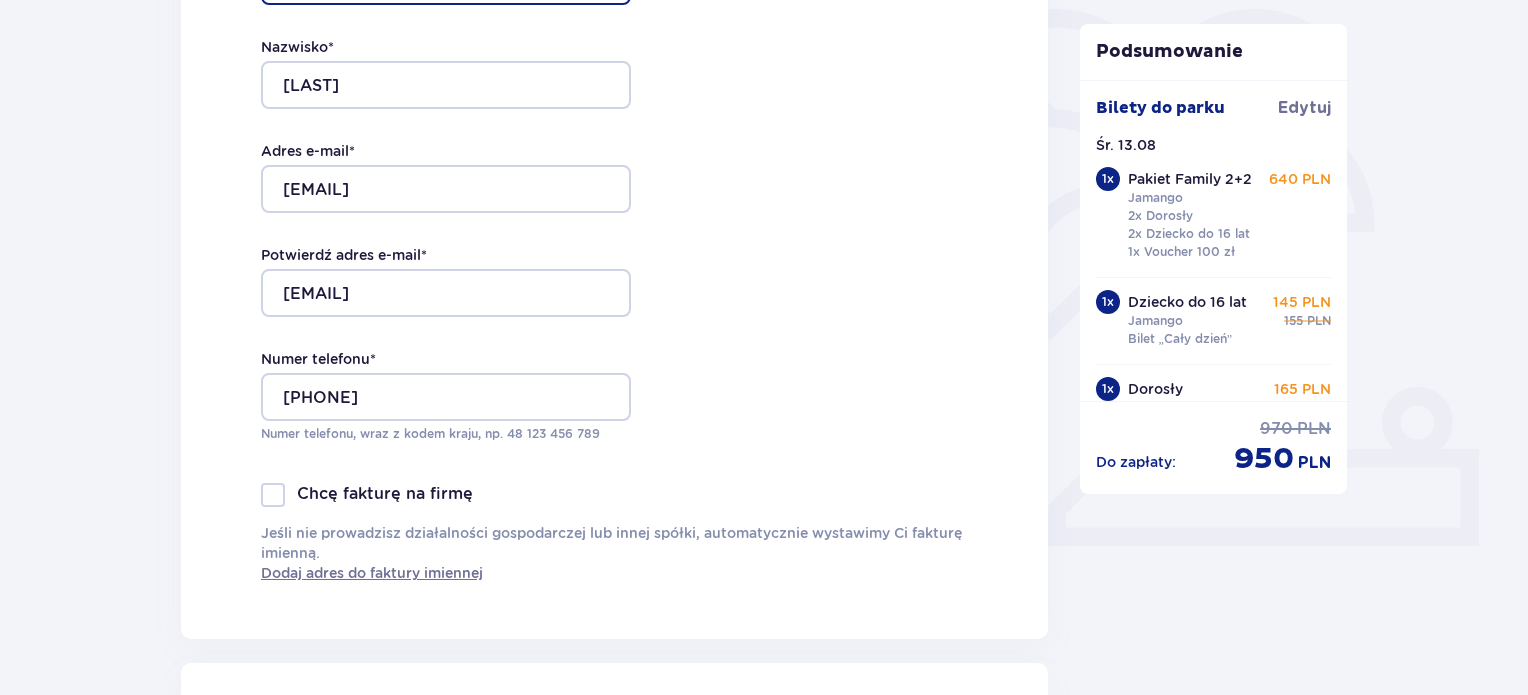 scroll, scrollTop: 500, scrollLeft: 0, axis: vertical 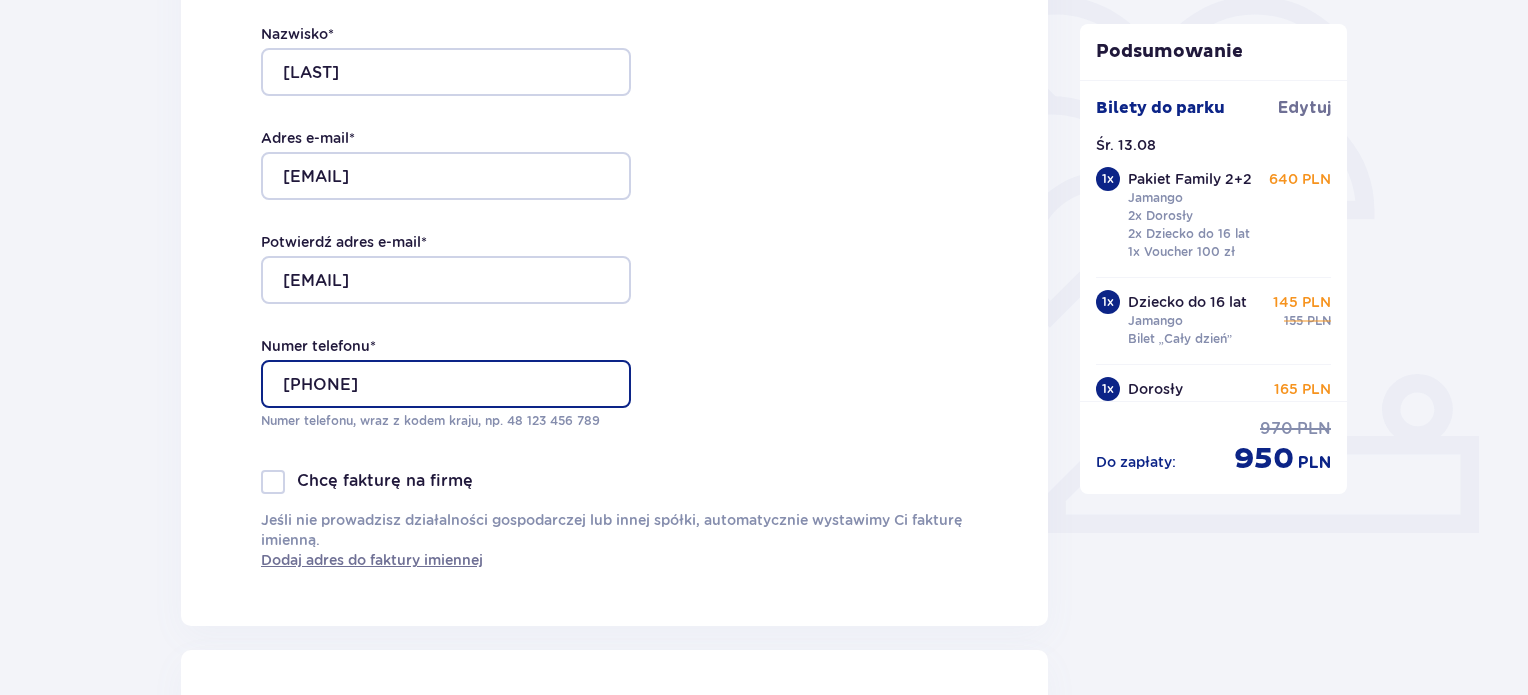 drag, startPoint x: 405, startPoint y: 387, endPoint x: 280, endPoint y: 387, distance: 125 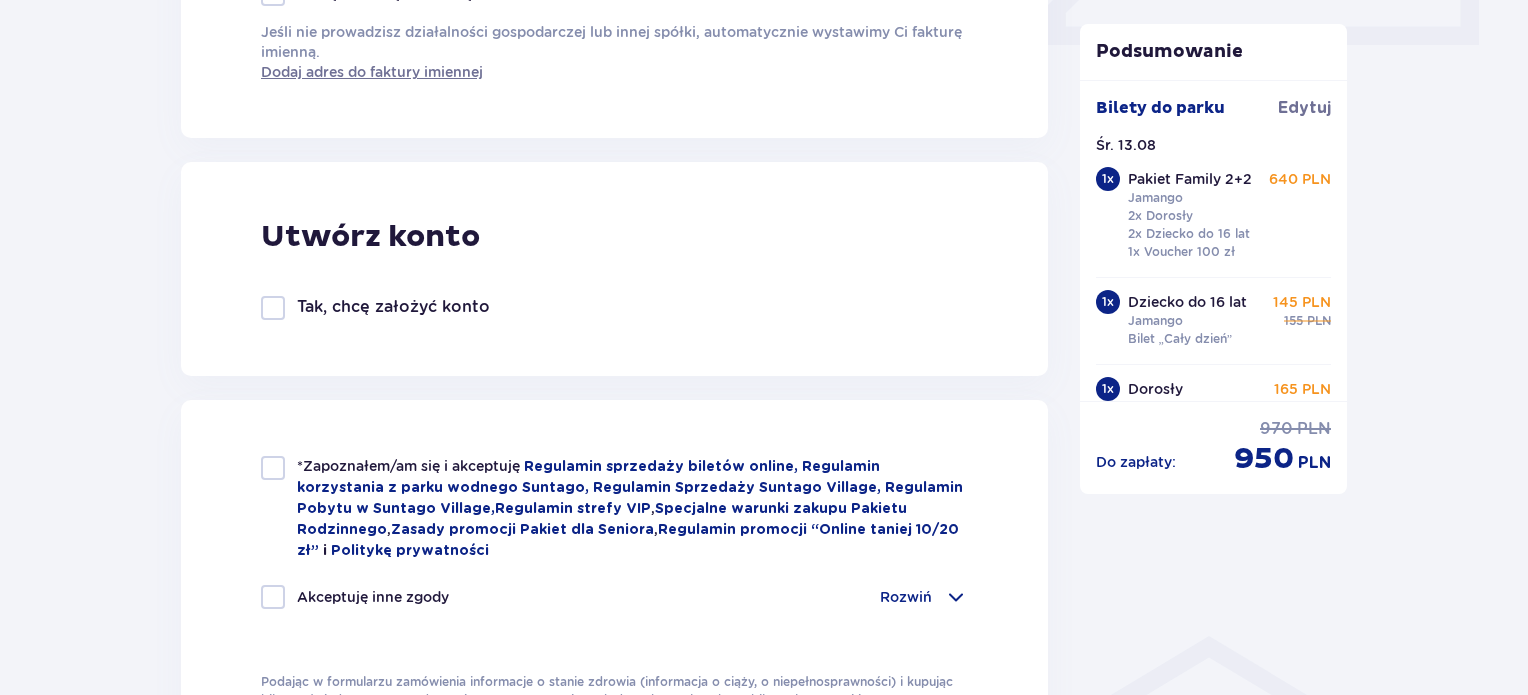 scroll, scrollTop: 1000, scrollLeft: 0, axis: vertical 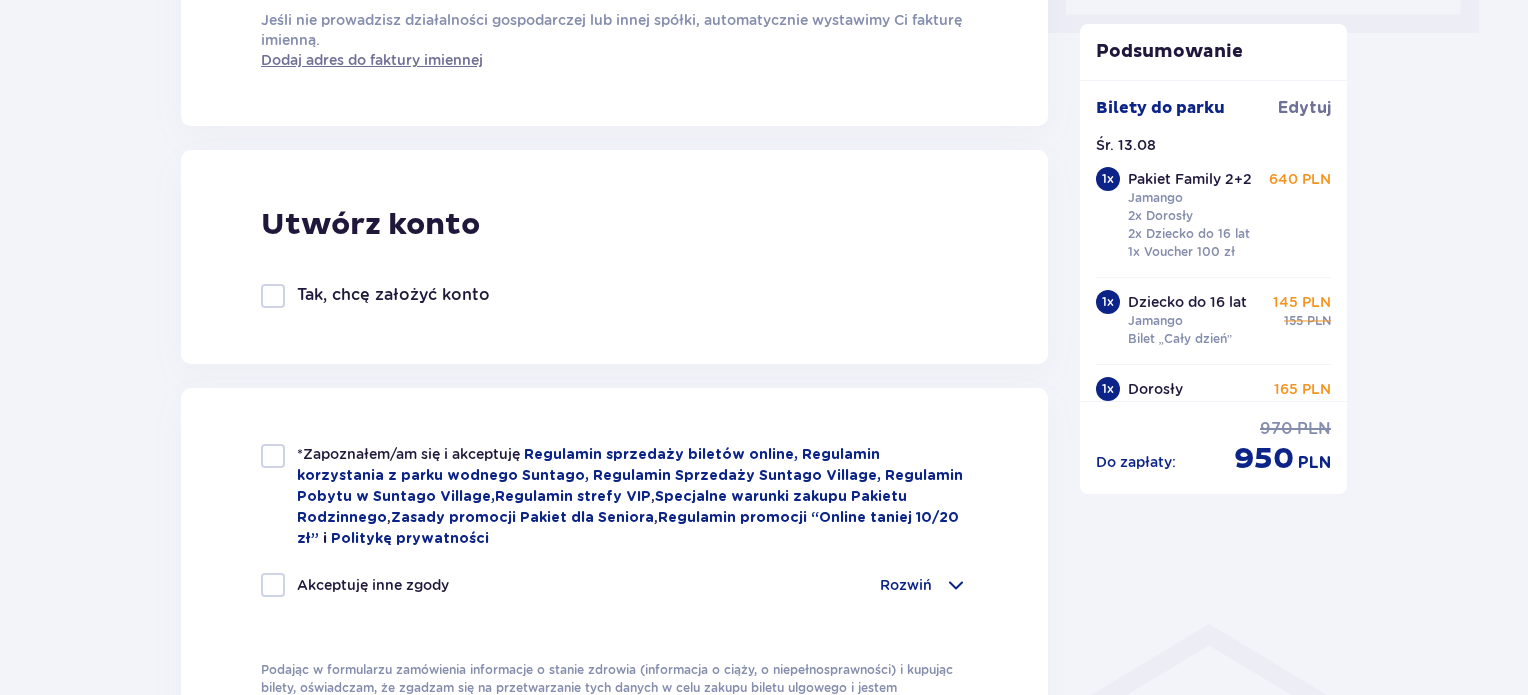 type on "502433042" 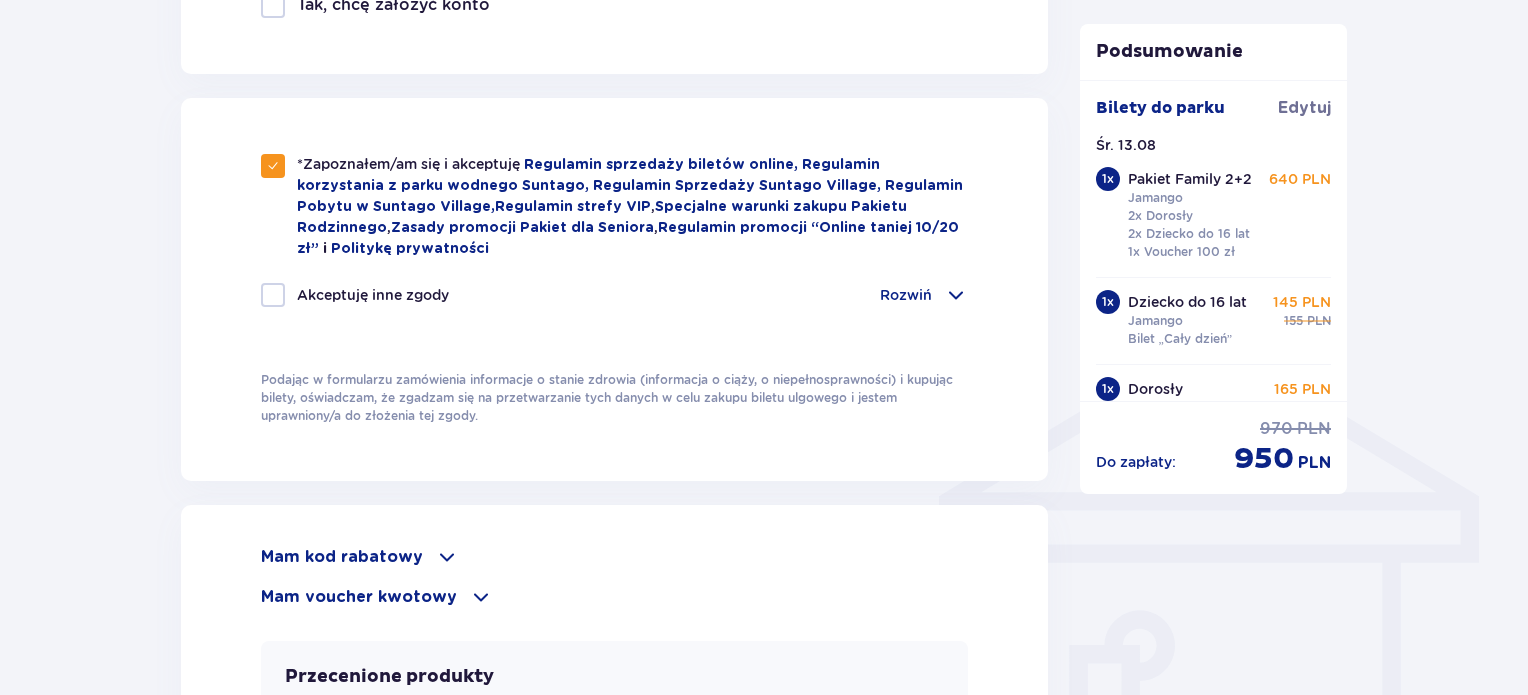 scroll, scrollTop: 1300, scrollLeft: 0, axis: vertical 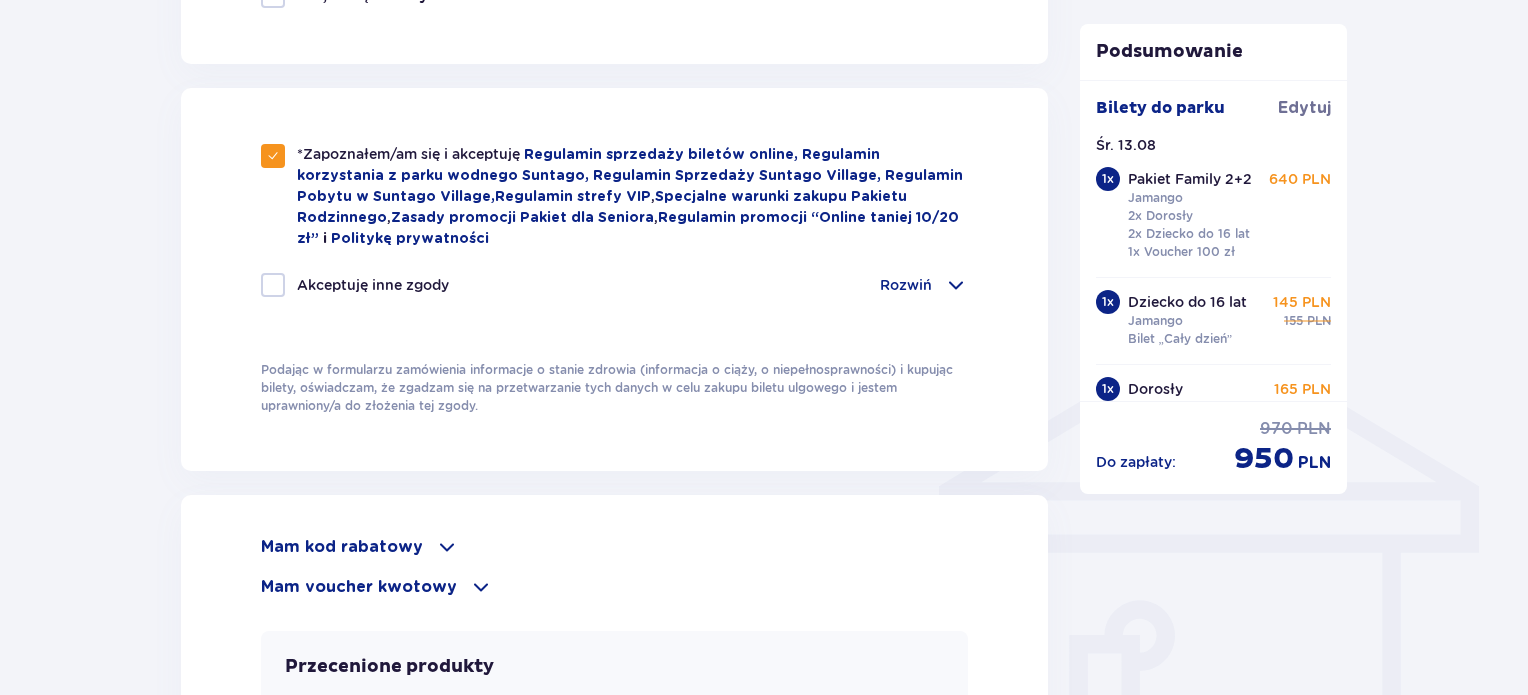 click at bounding box center [956, 285] 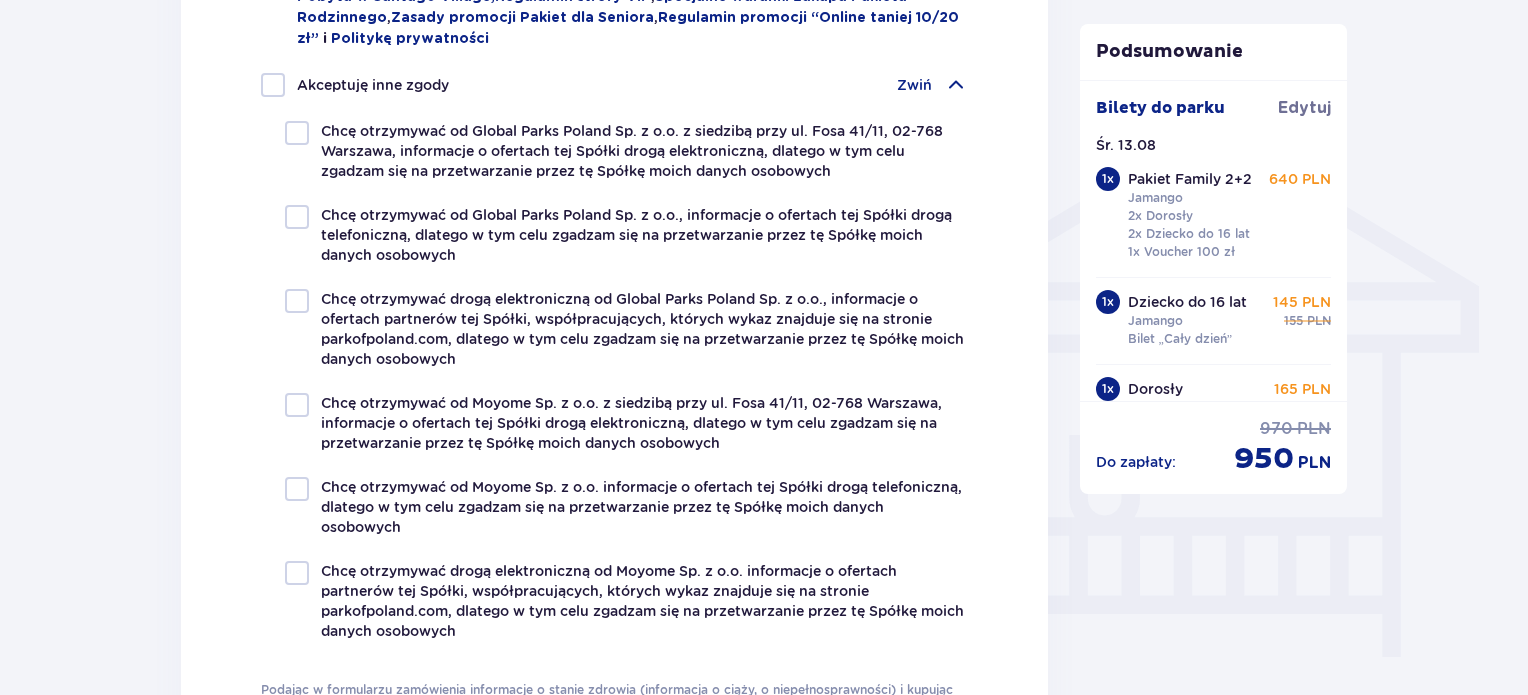 scroll, scrollTop: 1400, scrollLeft: 0, axis: vertical 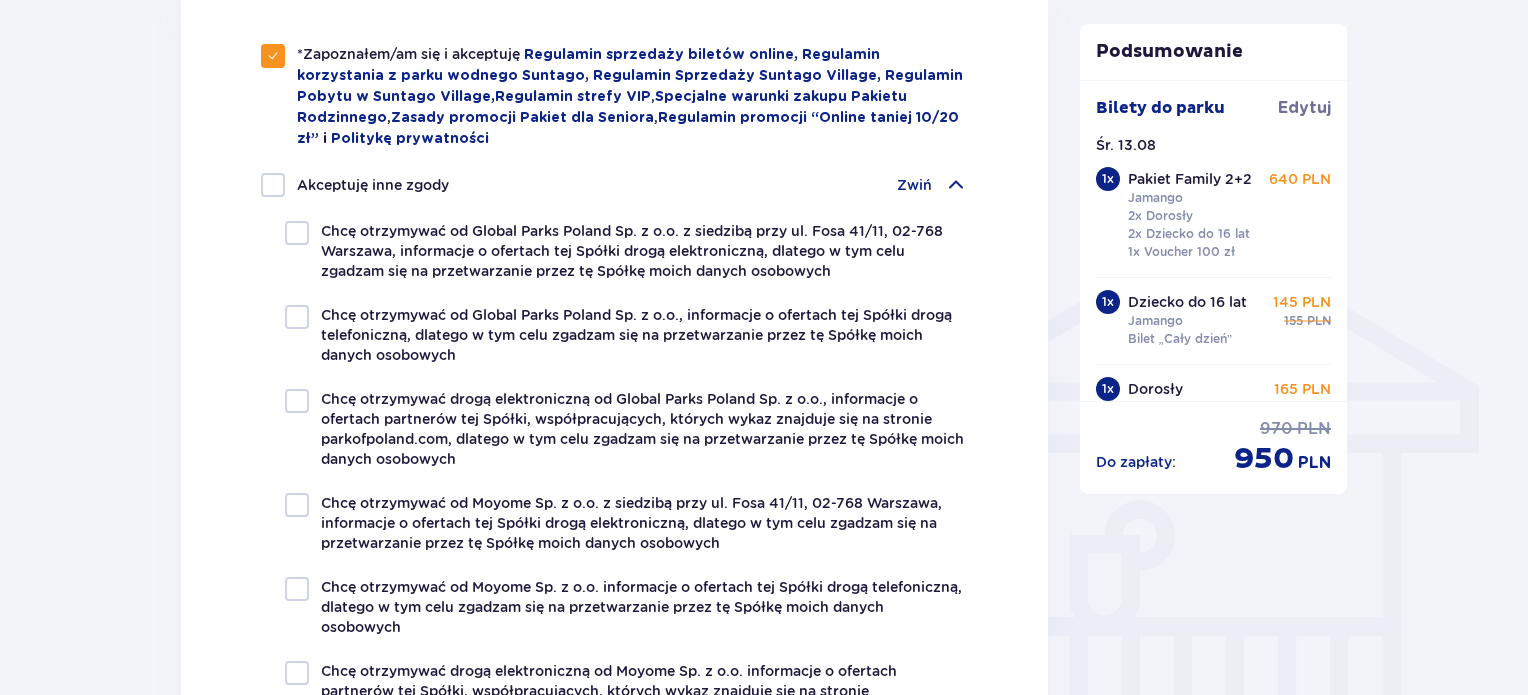click at bounding box center (956, 185) 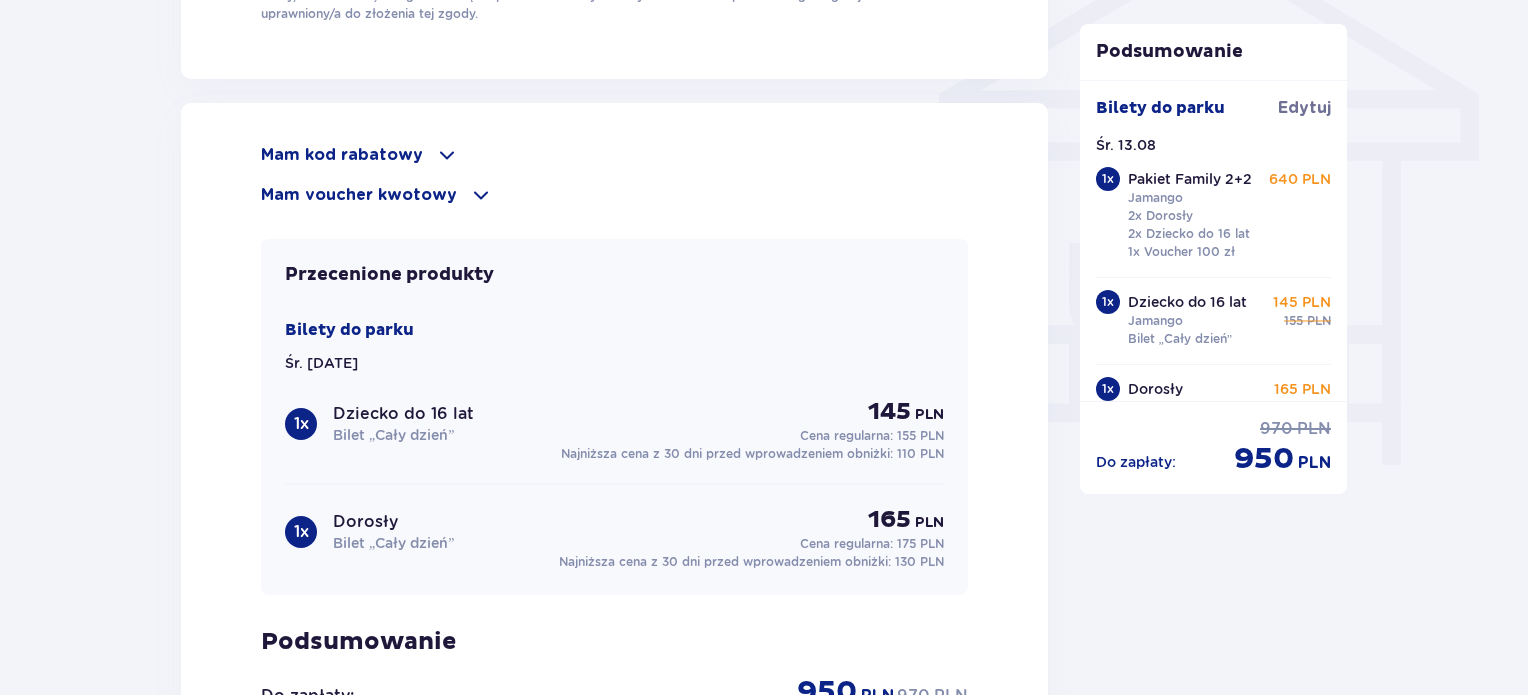 scroll, scrollTop: 1660, scrollLeft: 0, axis: vertical 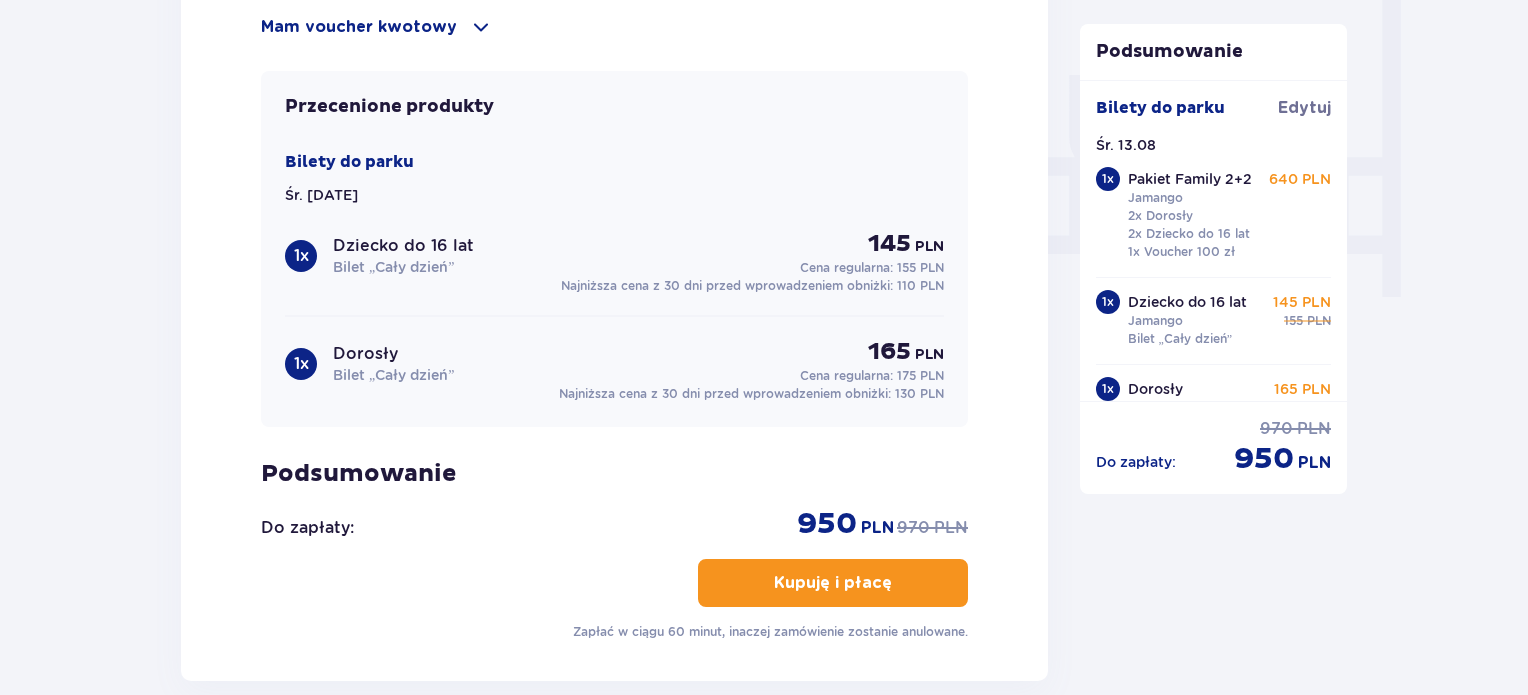 click on "Kupuję i płacę" at bounding box center (833, 583) 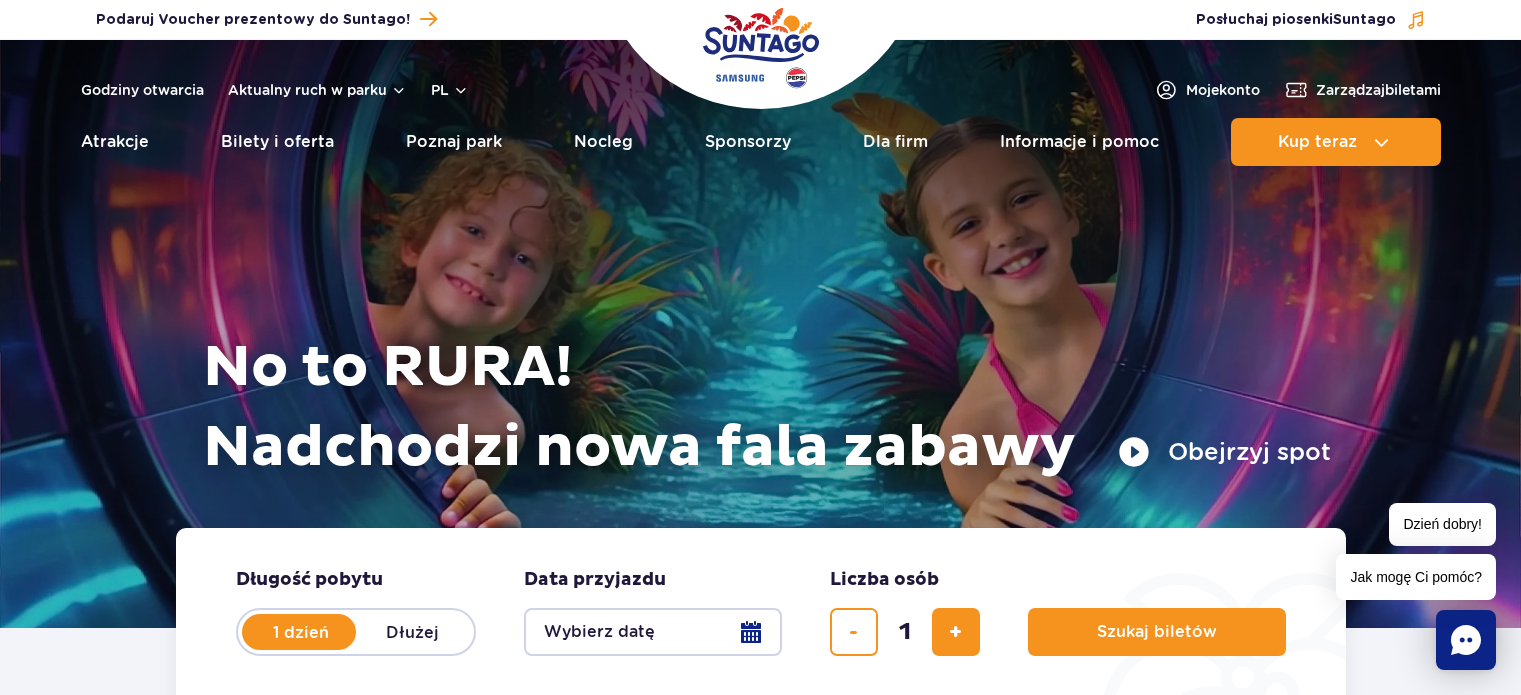 scroll, scrollTop: 0, scrollLeft: 0, axis: both 